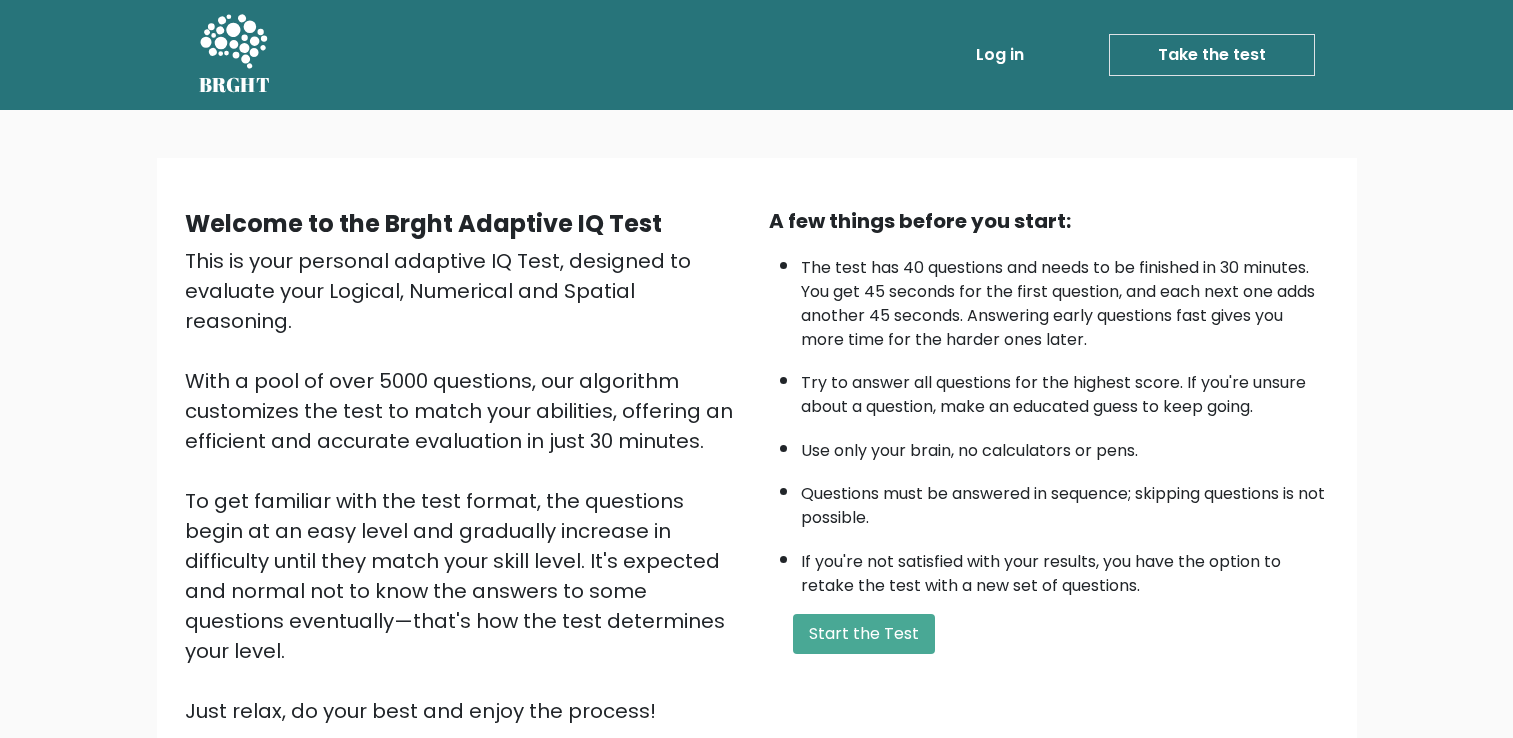 scroll, scrollTop: 0, scrollLeft: 0, axis: both 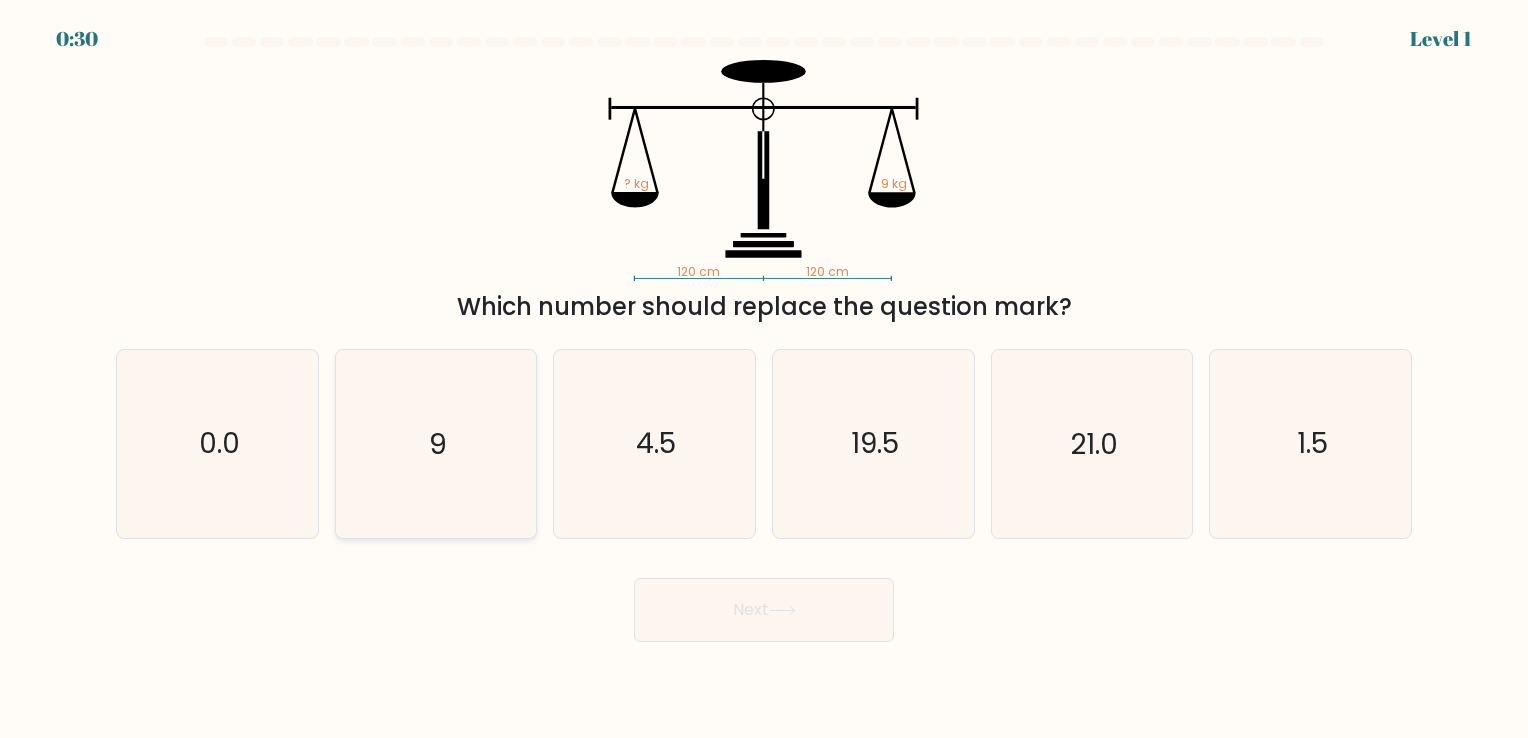 click on "9" 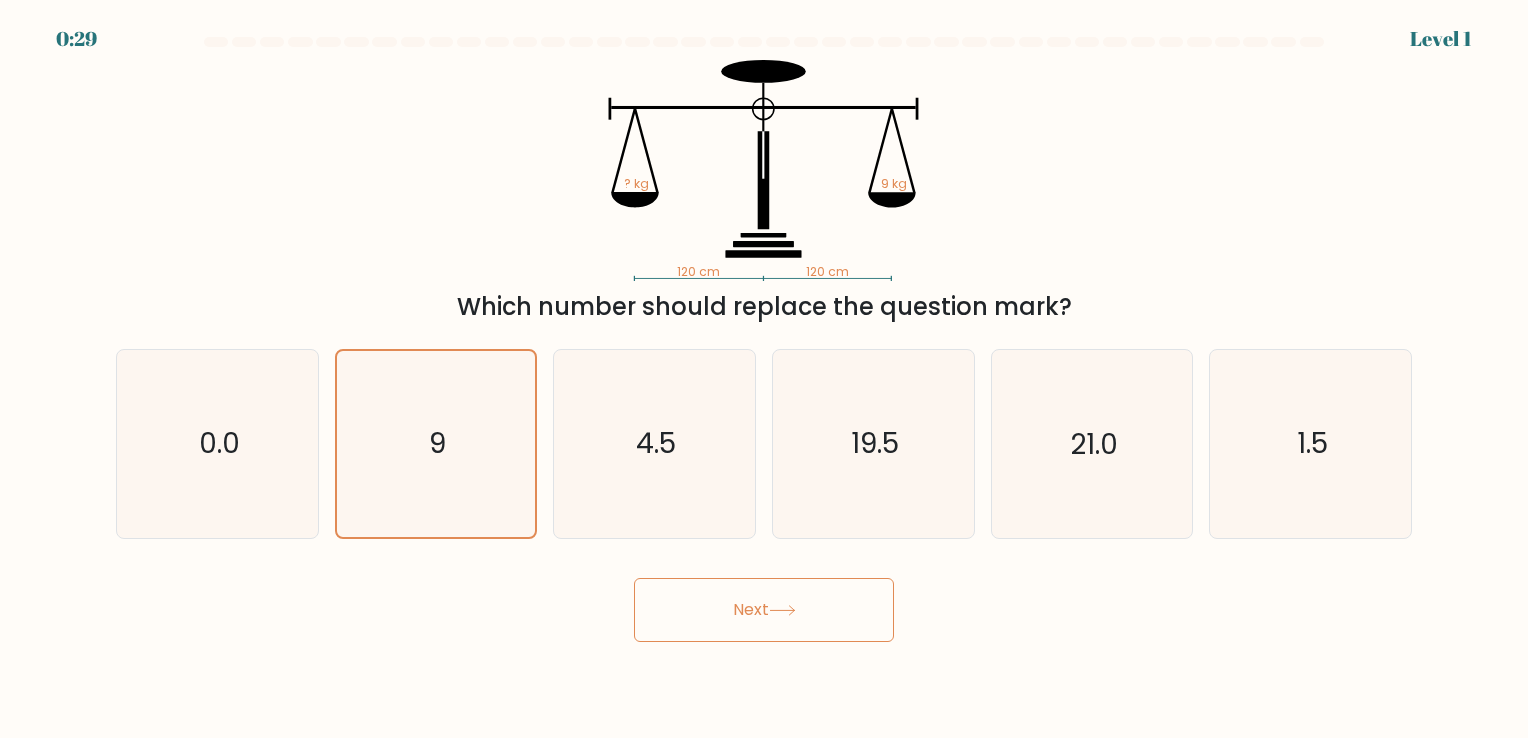click on "Next" at bounding box center [764, 610] 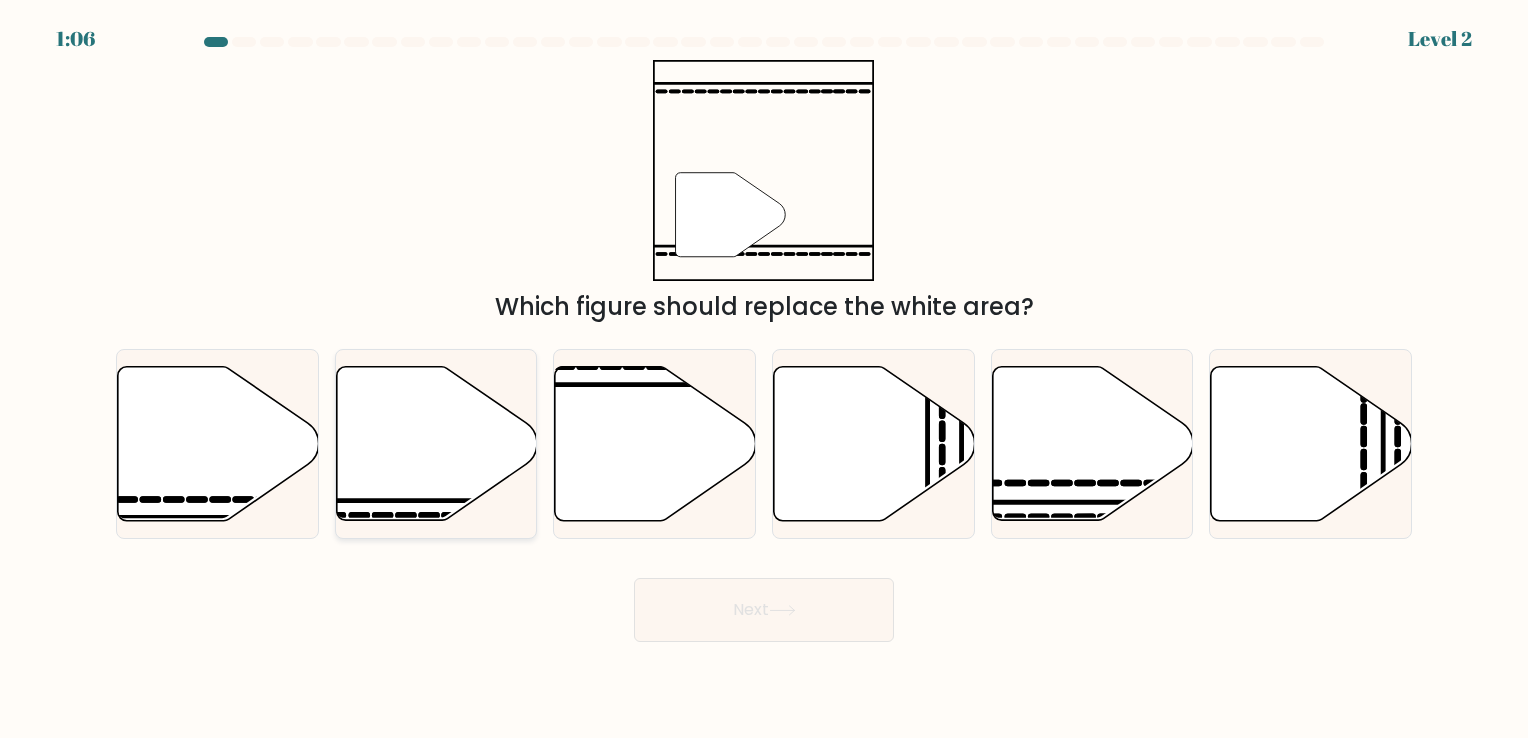 click 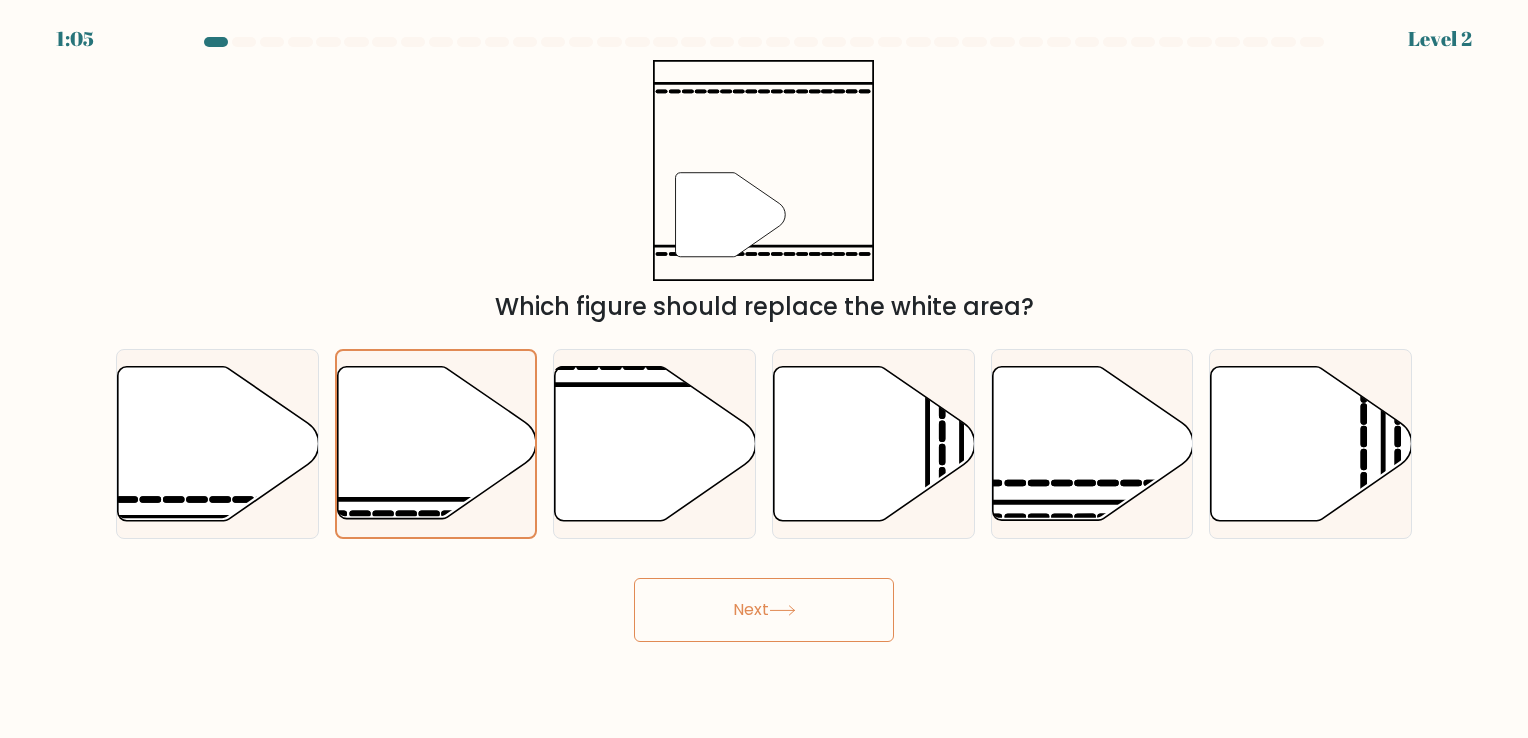 click on "Next" at bounding box center (764, 610) 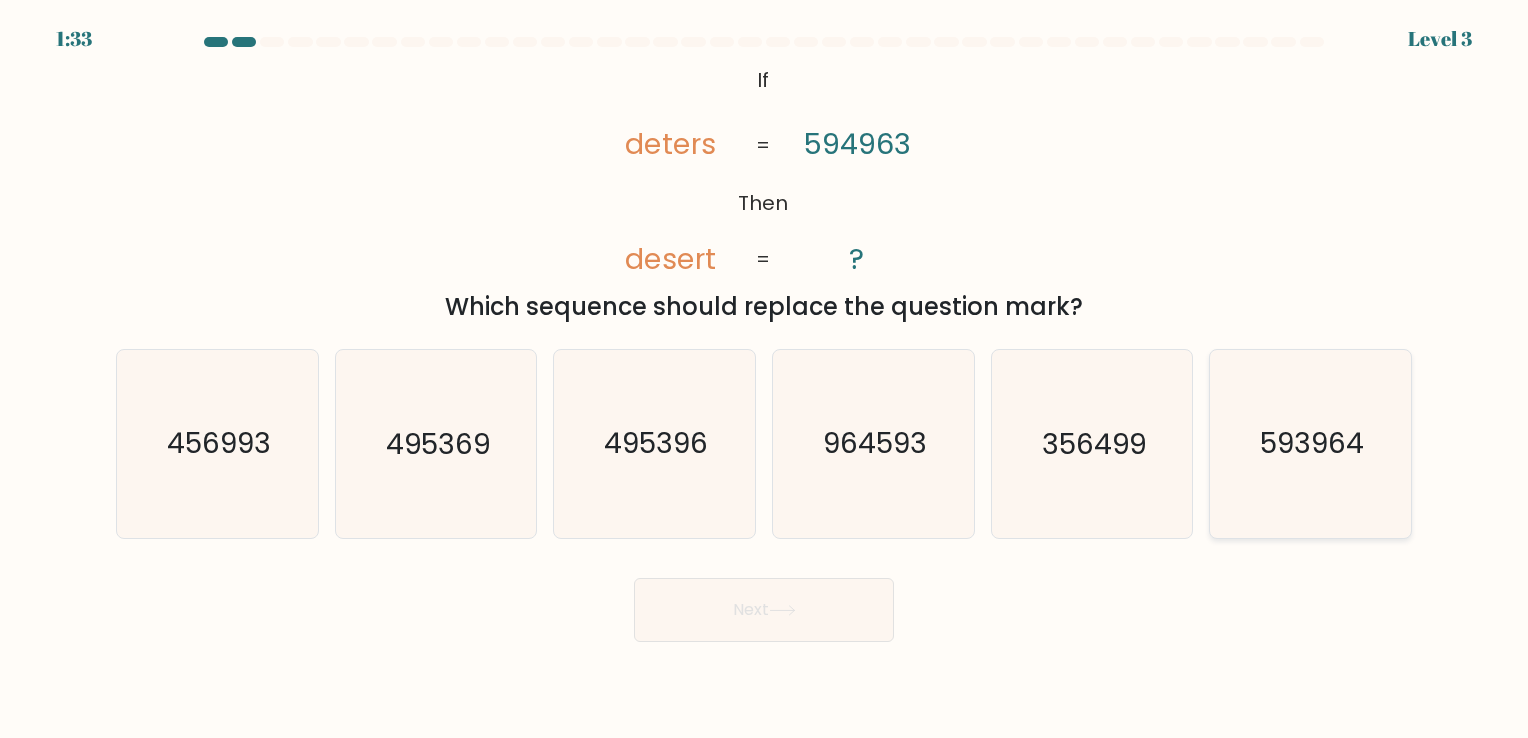click on "593964" 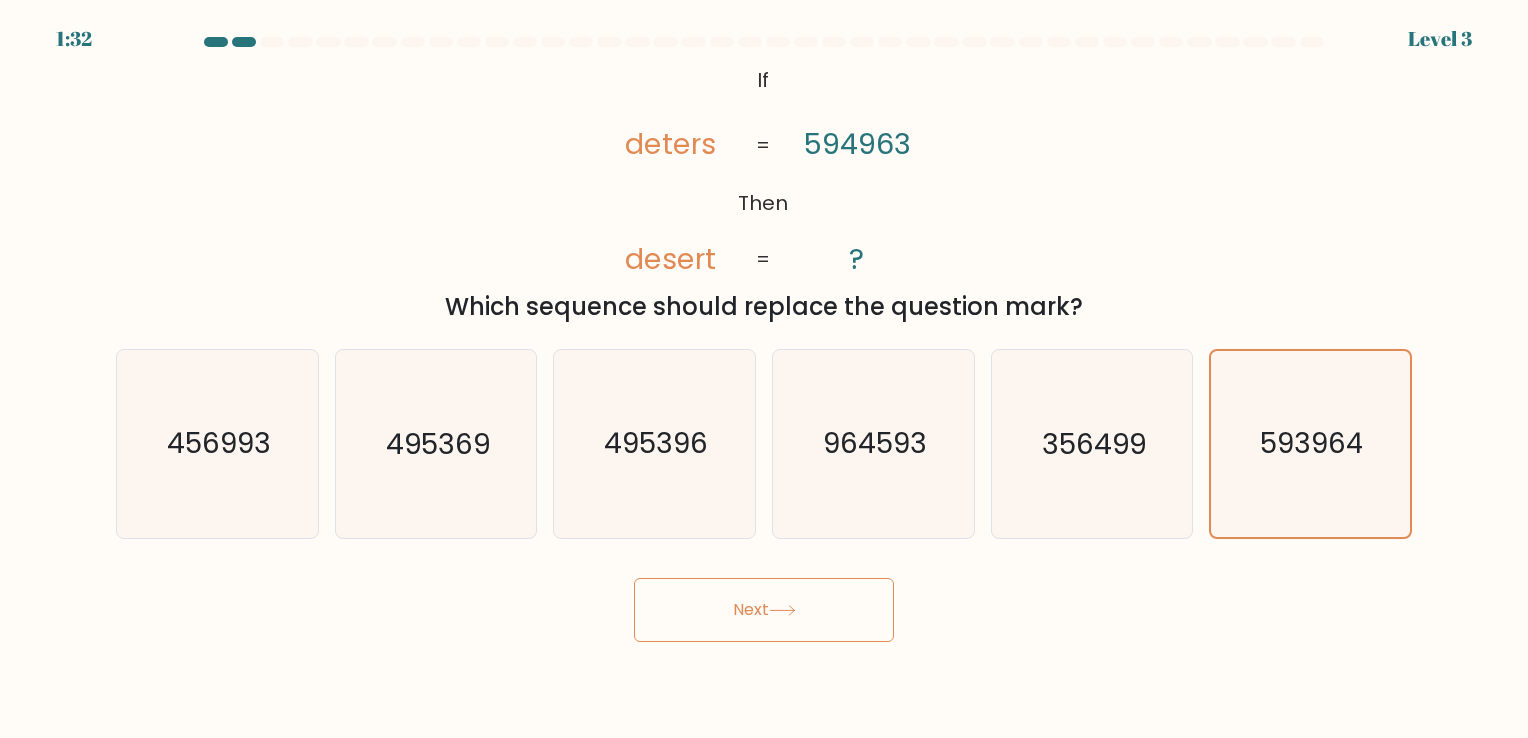 click on "Next" at bounding box center (764, 610) 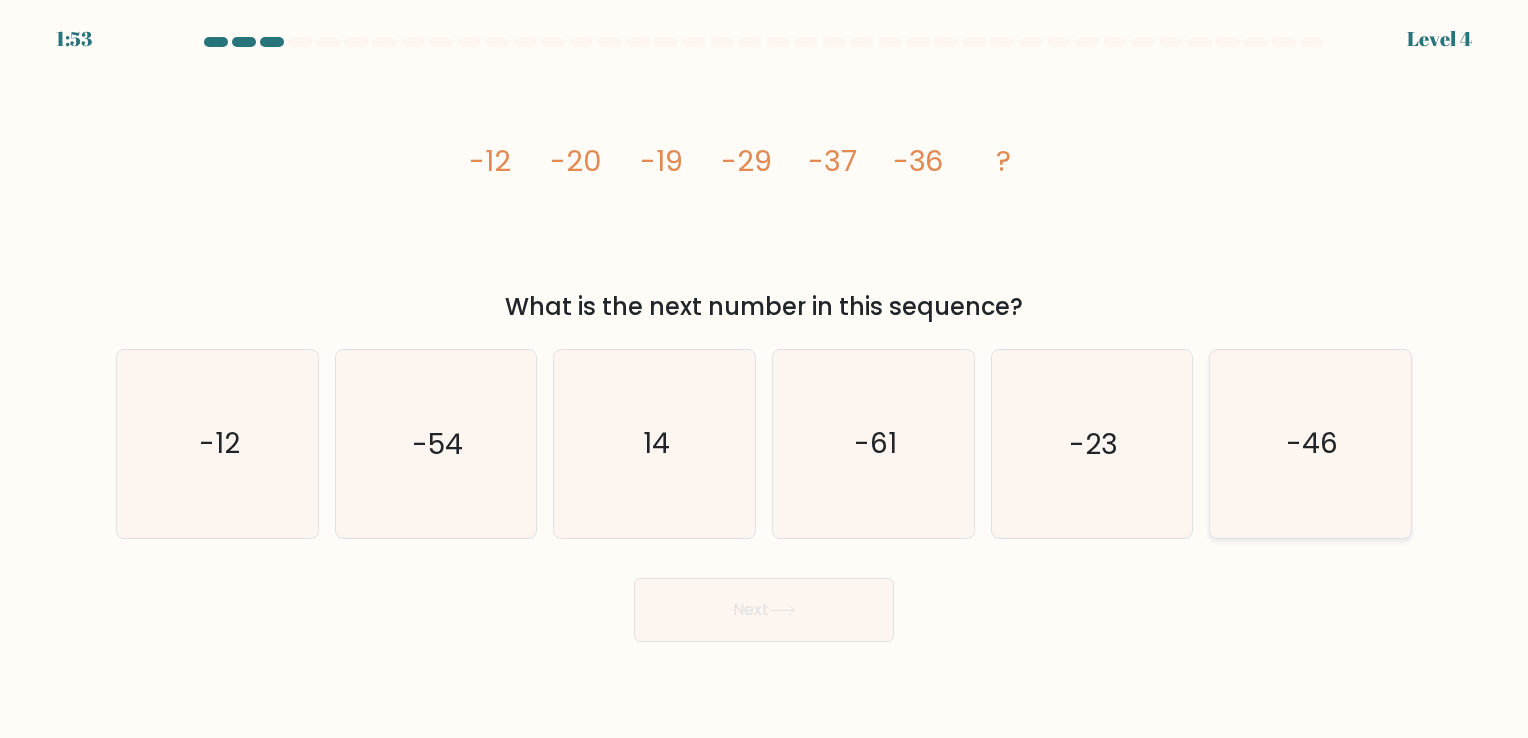 click on "-46" 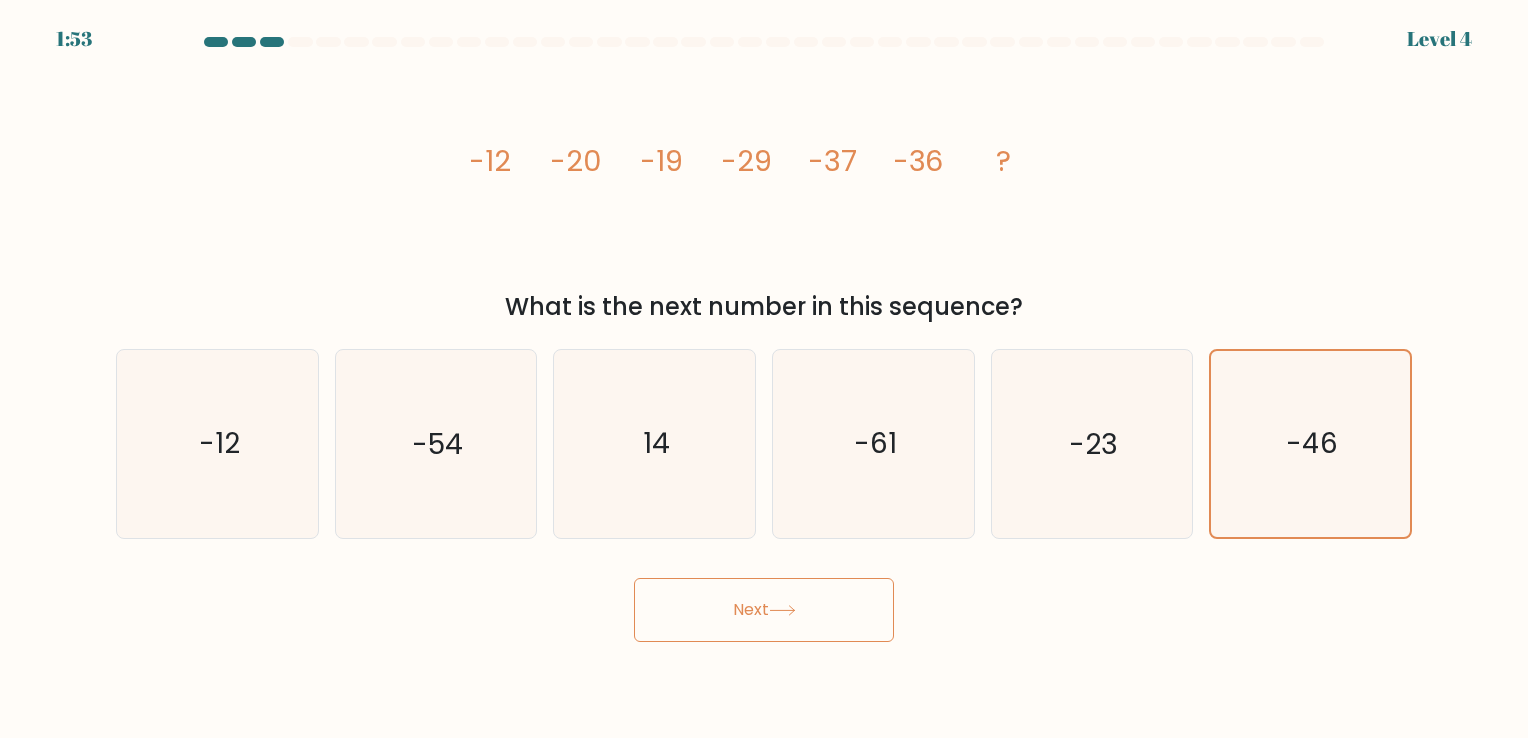 click on "Next" at bounding box center [764, 610] 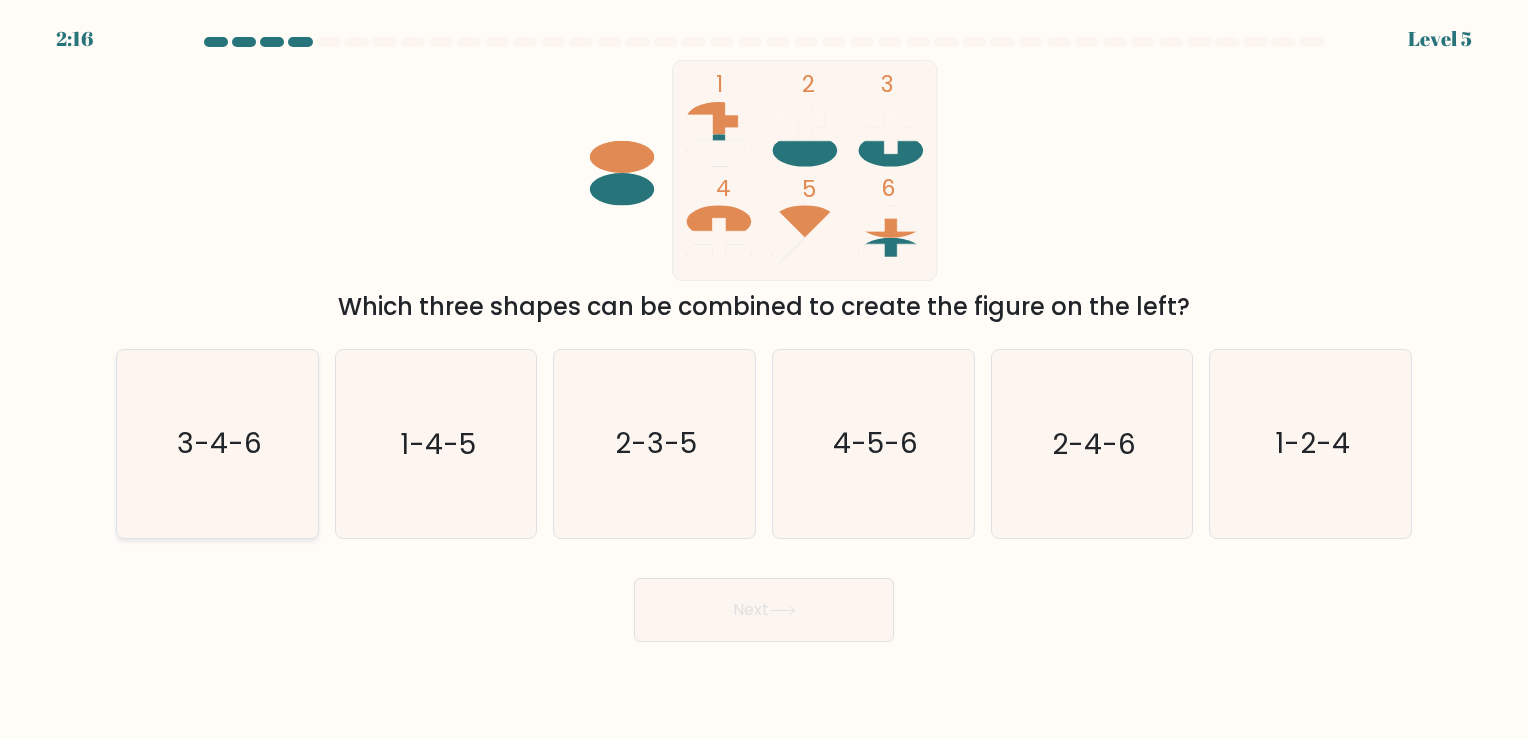 click on "3-4-6" 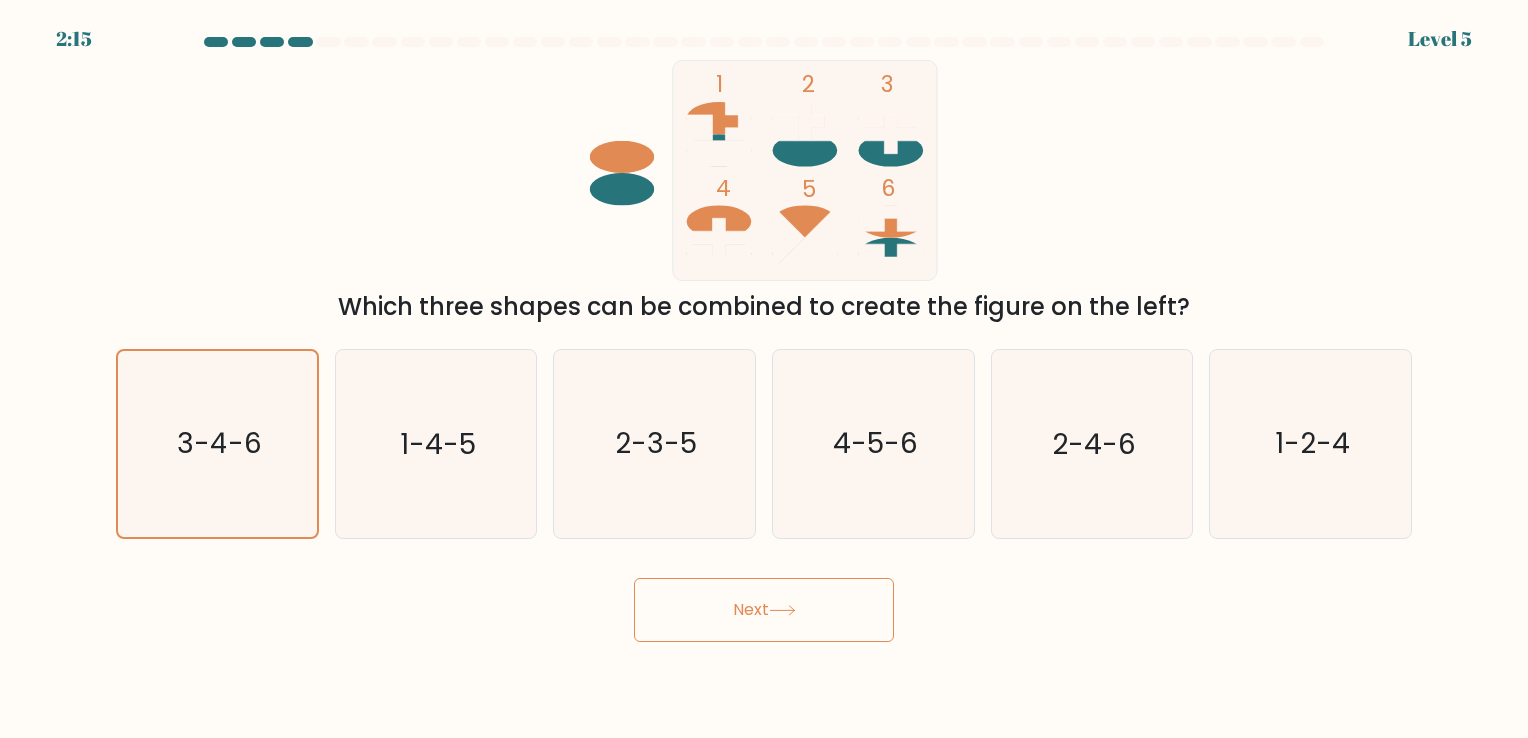 click on "Next" at bounding box center (764, 610) 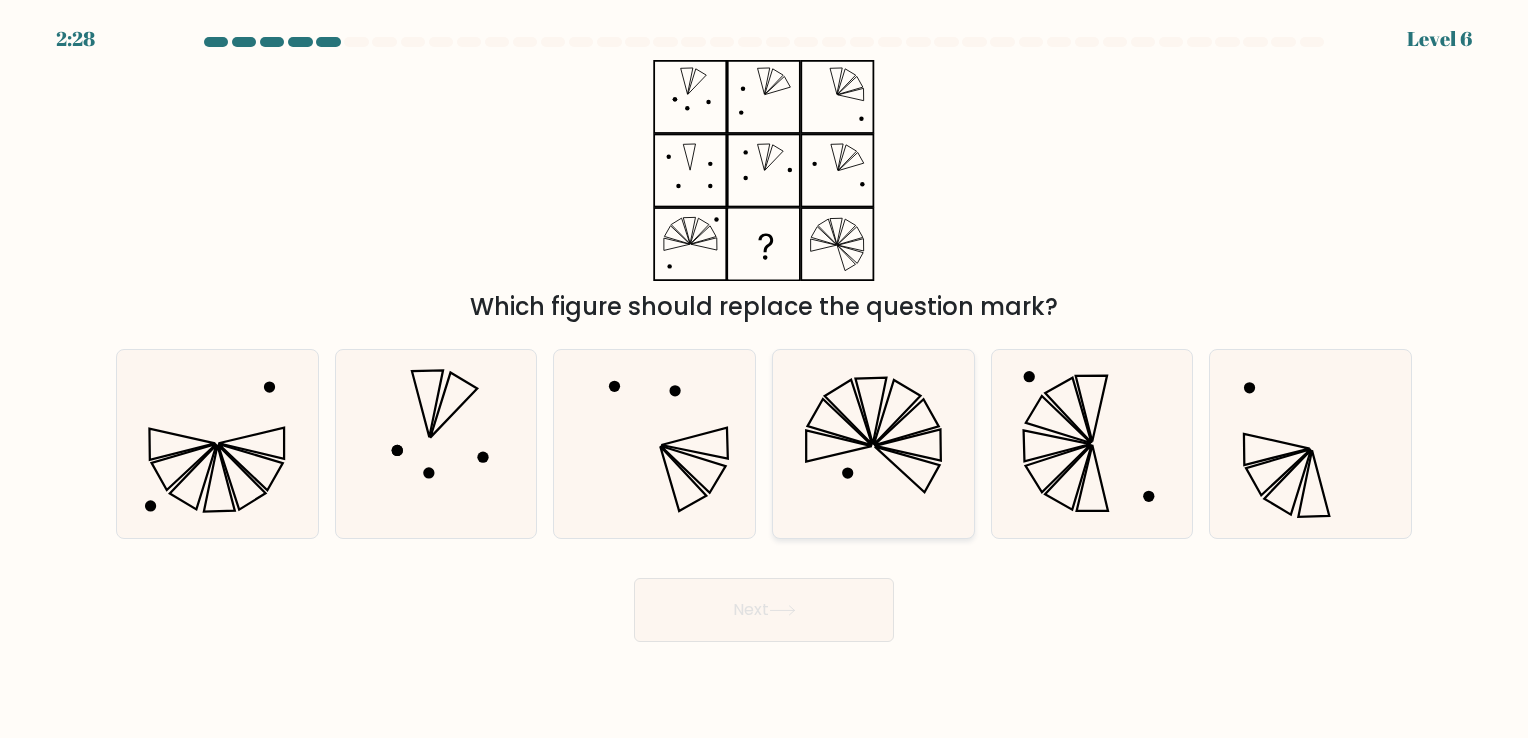 click 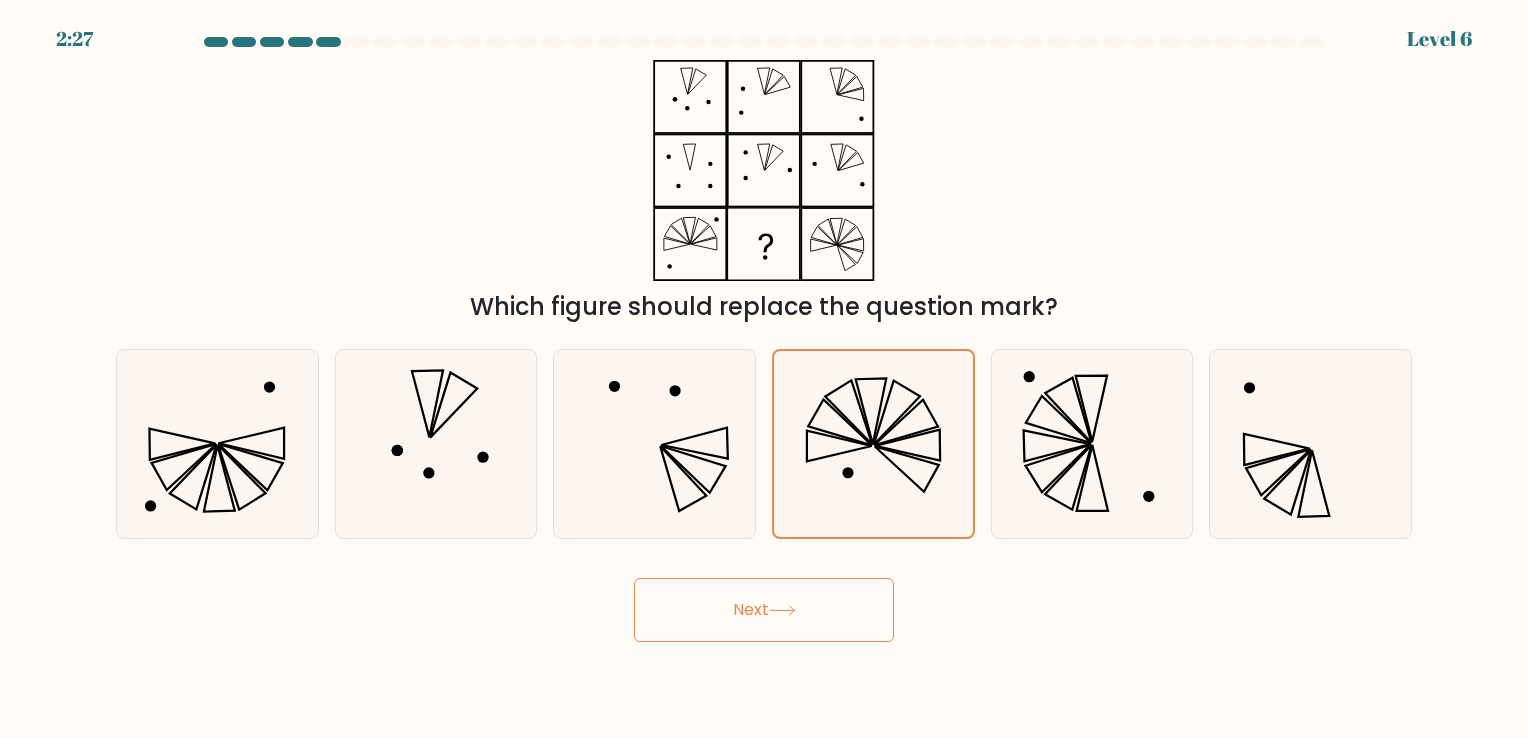 click on "Next" at bounding box center [764, 610] 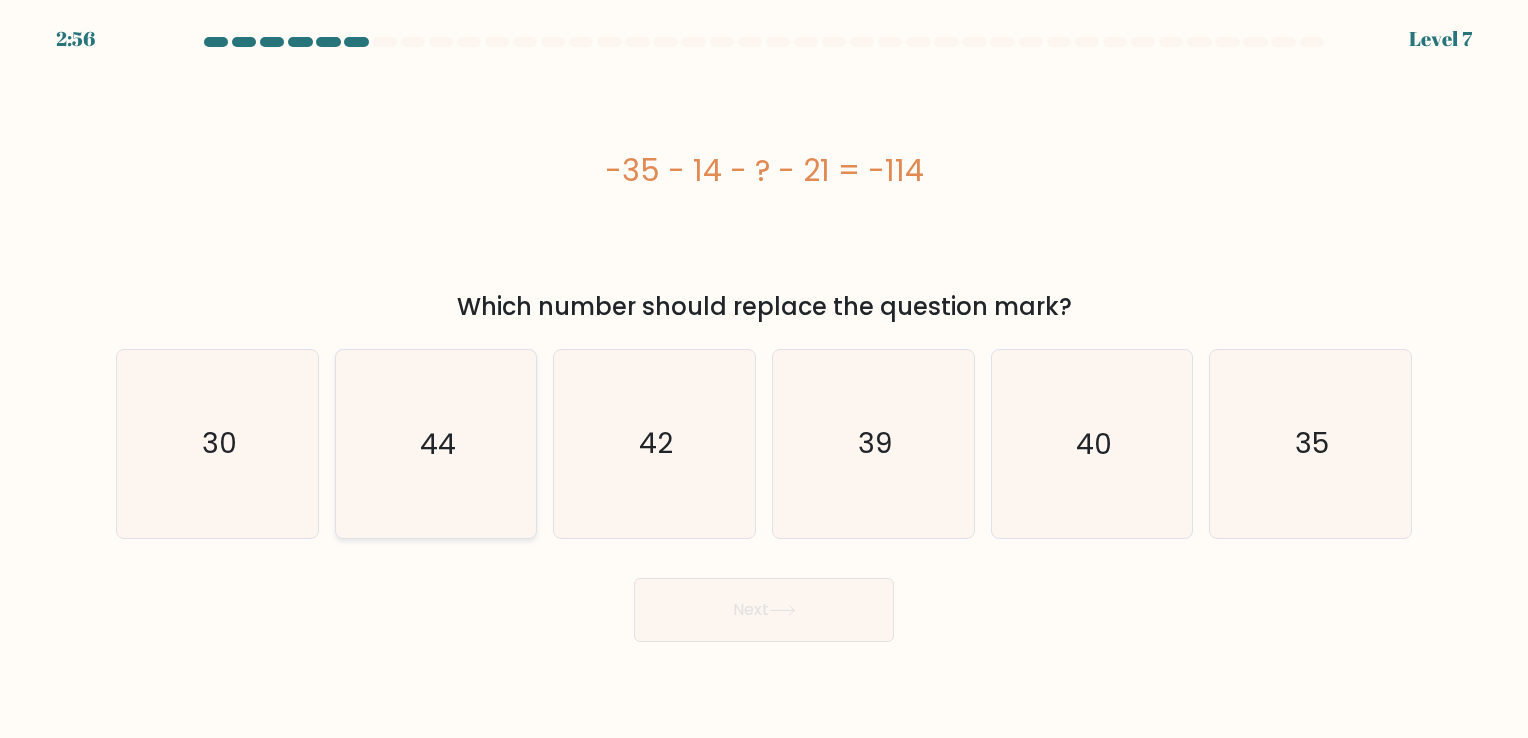 click on "44" 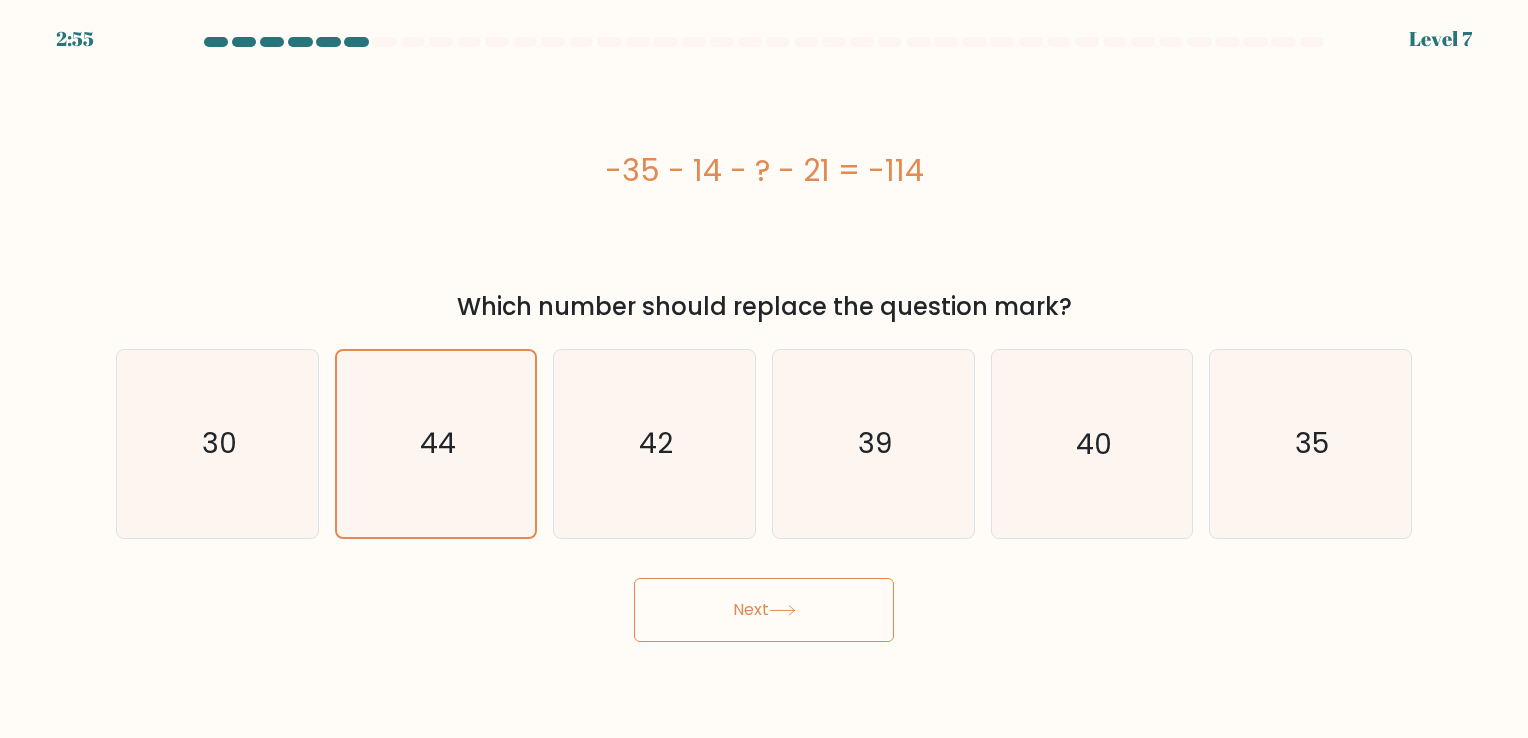 click on "Next" at bounding box center (764, 610) 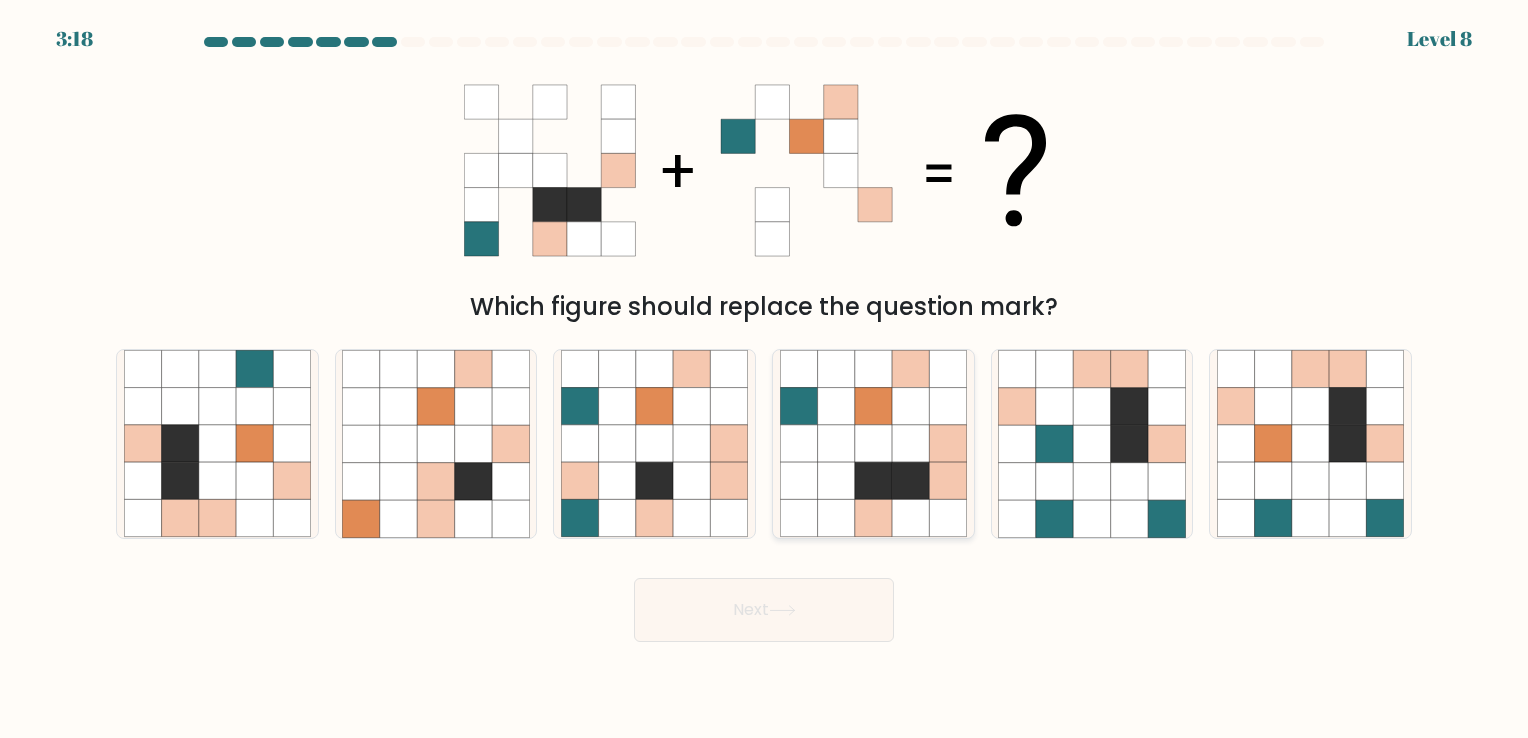click 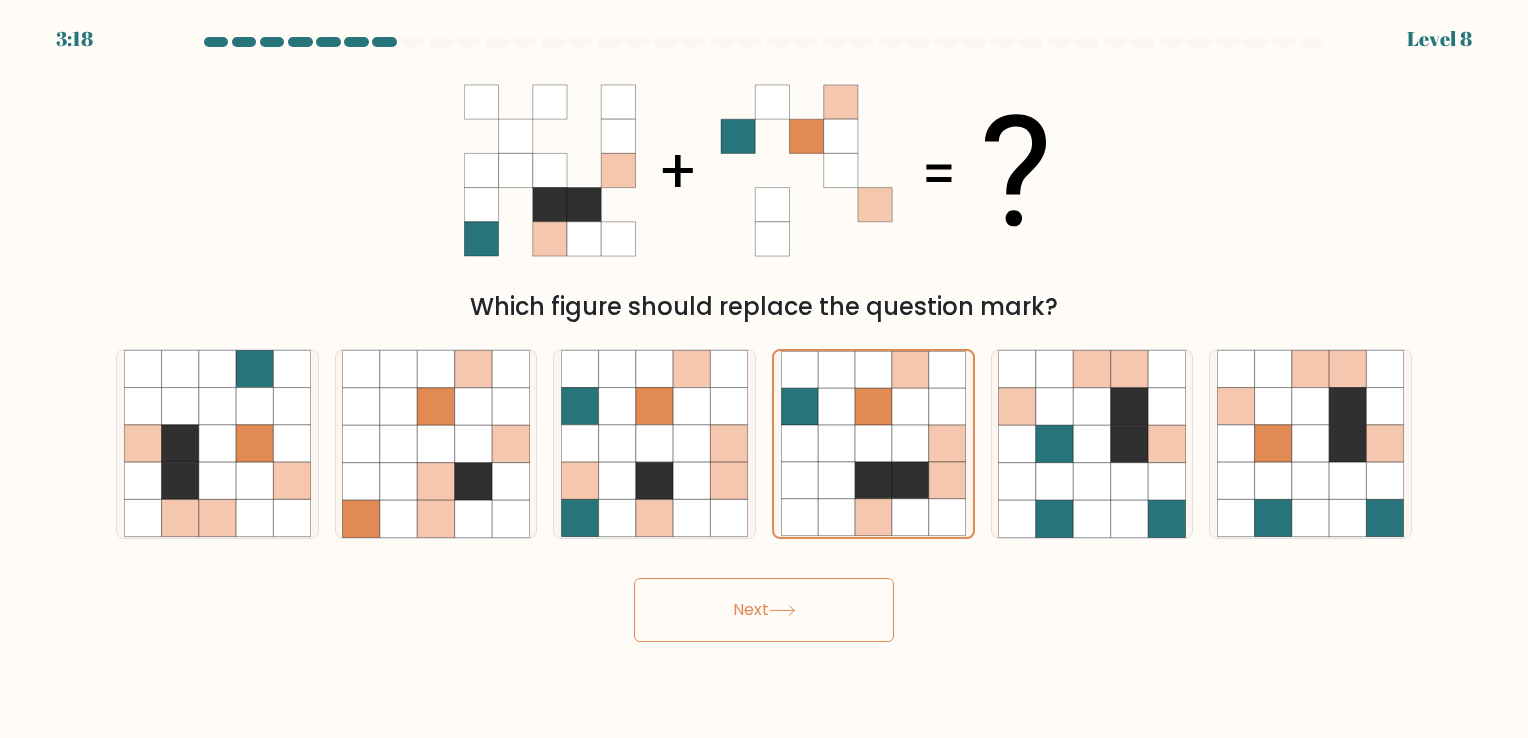 click on "Next" at bounding box center [764, 610] 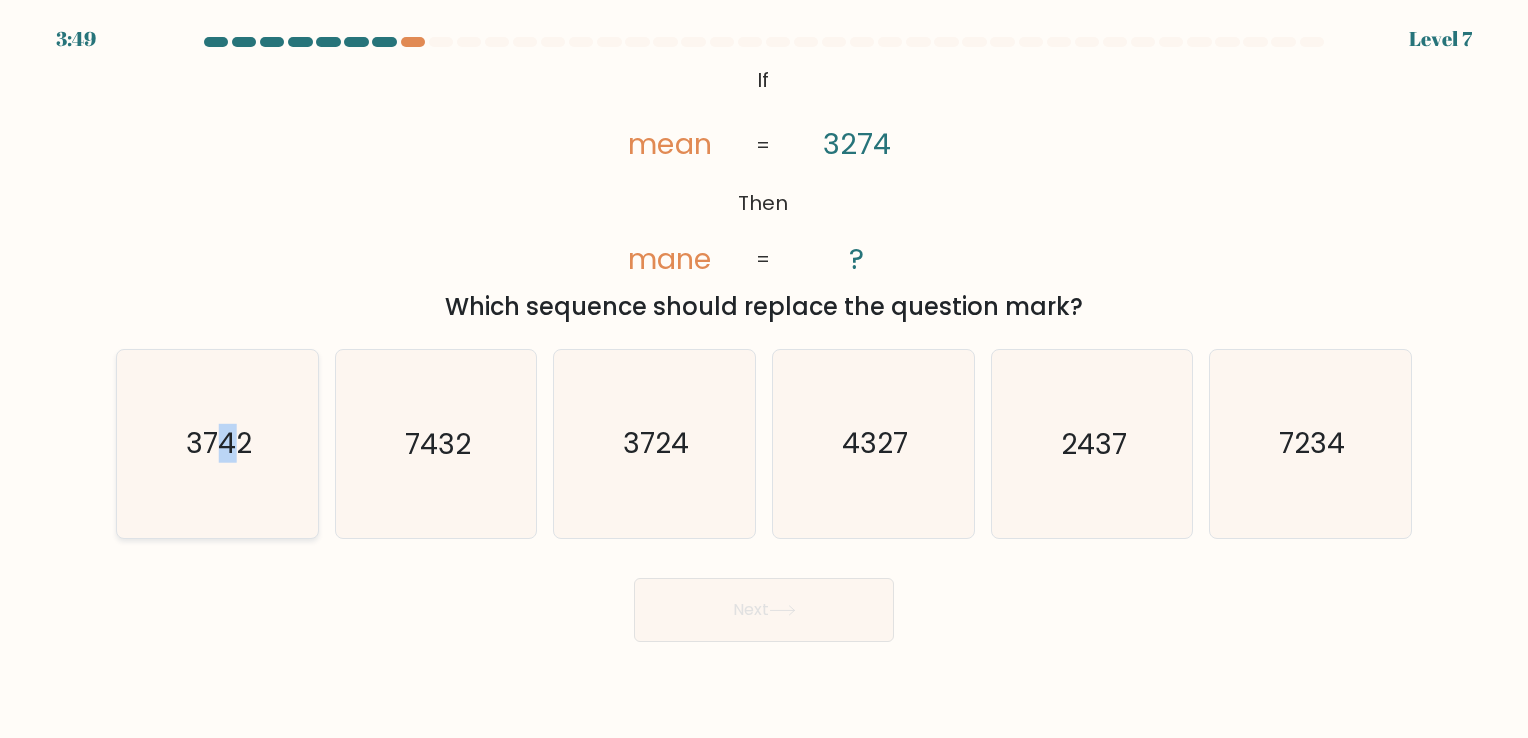 click on "3742" 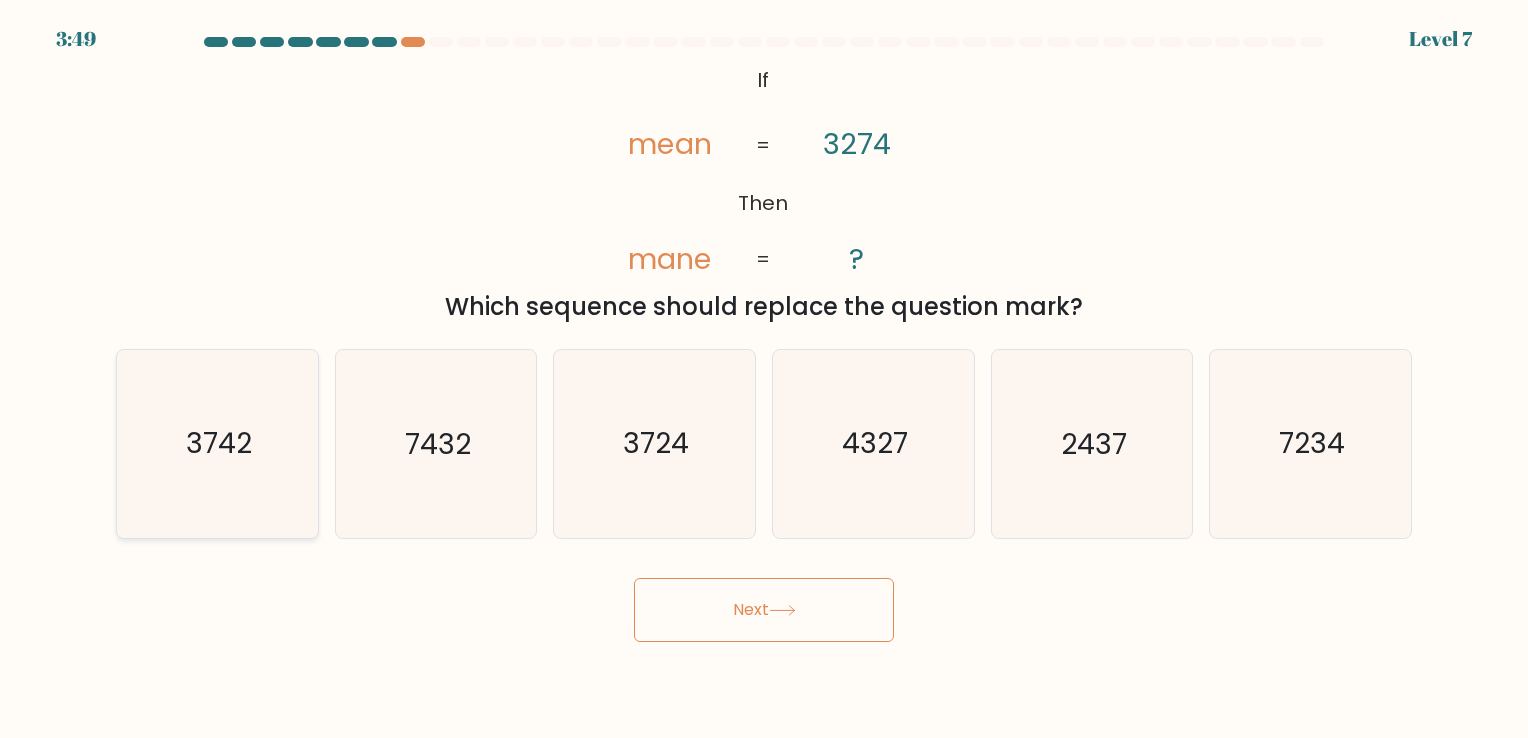 drag, startPoint x: 245, startPoint y: 457, endPoint x: 195, endPoint y: 473, distance: 52.49762 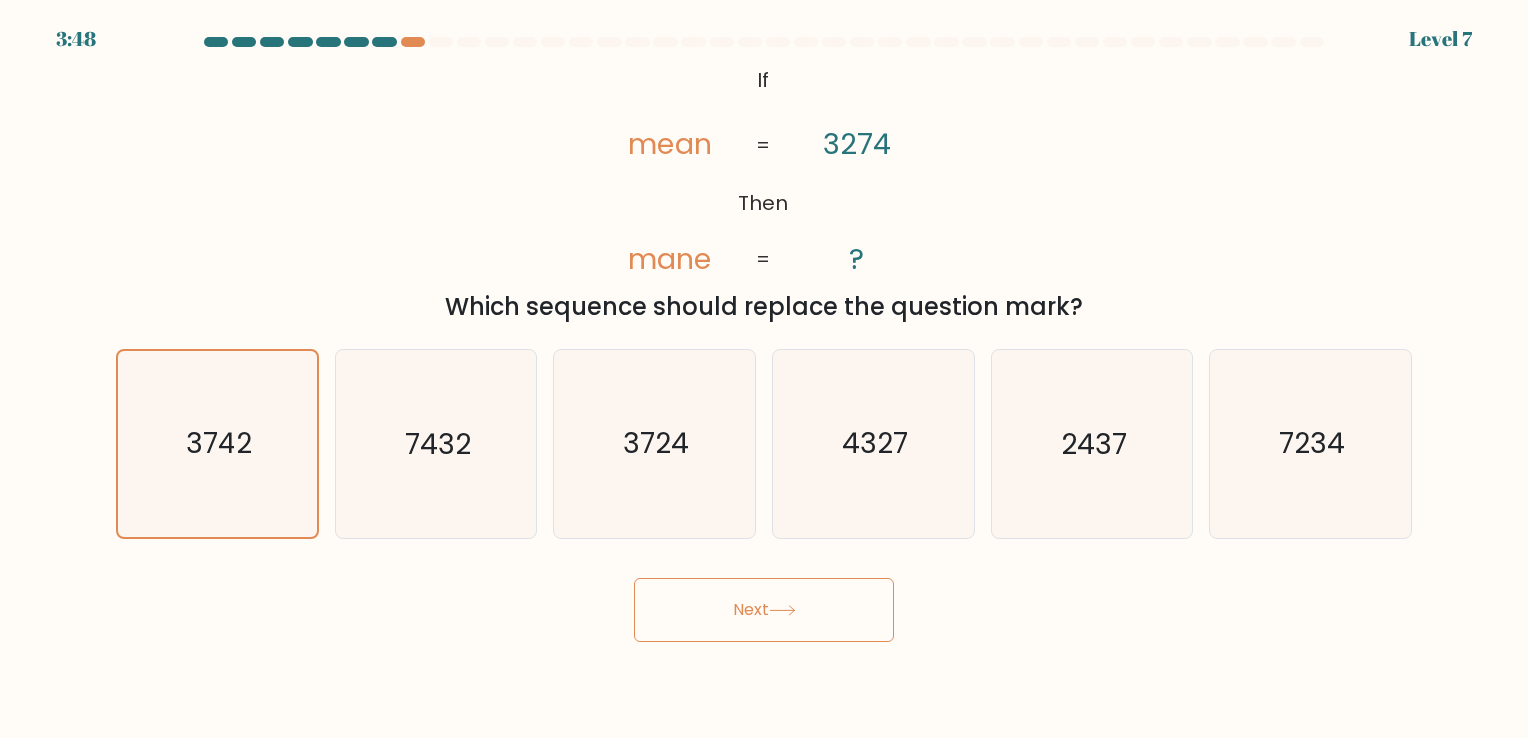 click on "Next" at bounding box center [764, 610] 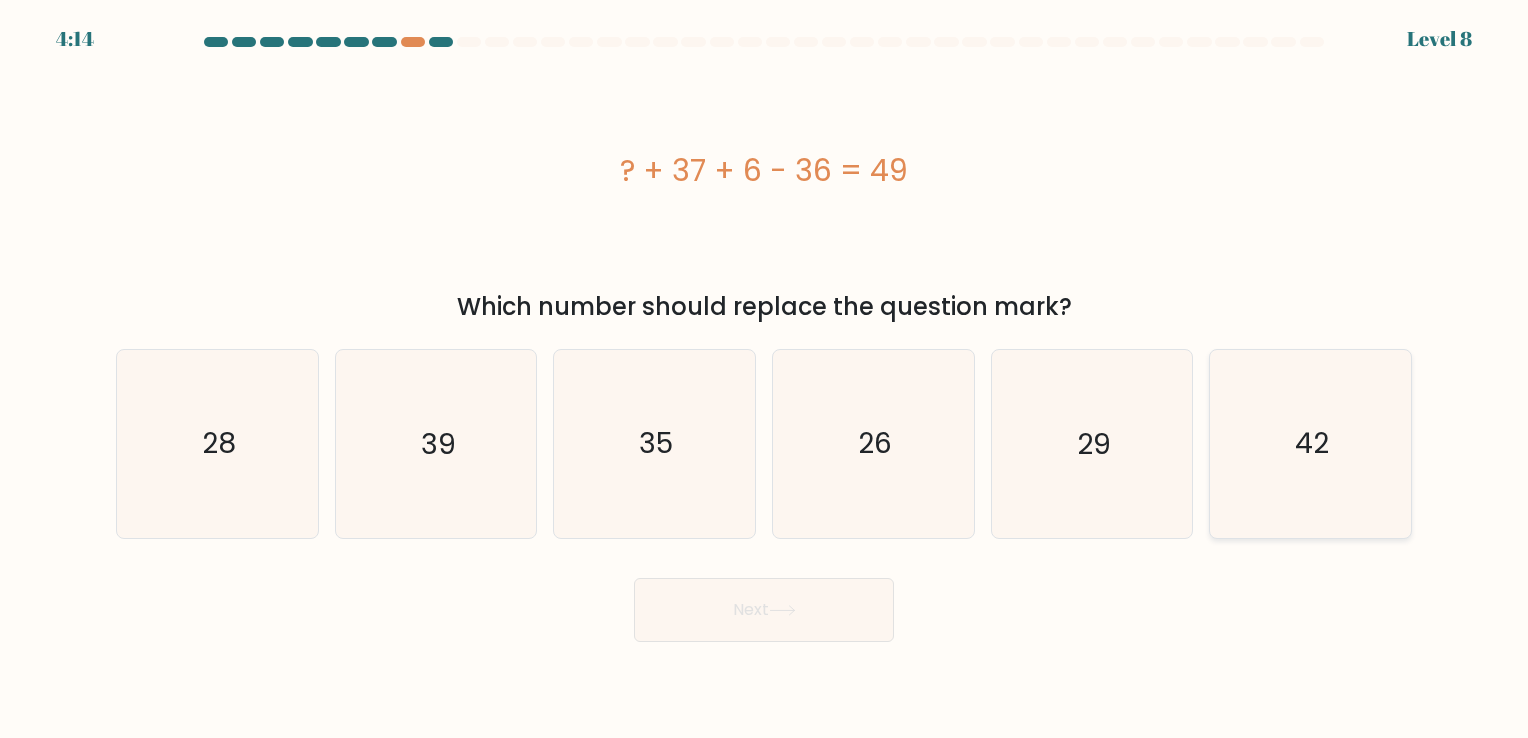 click on "42" 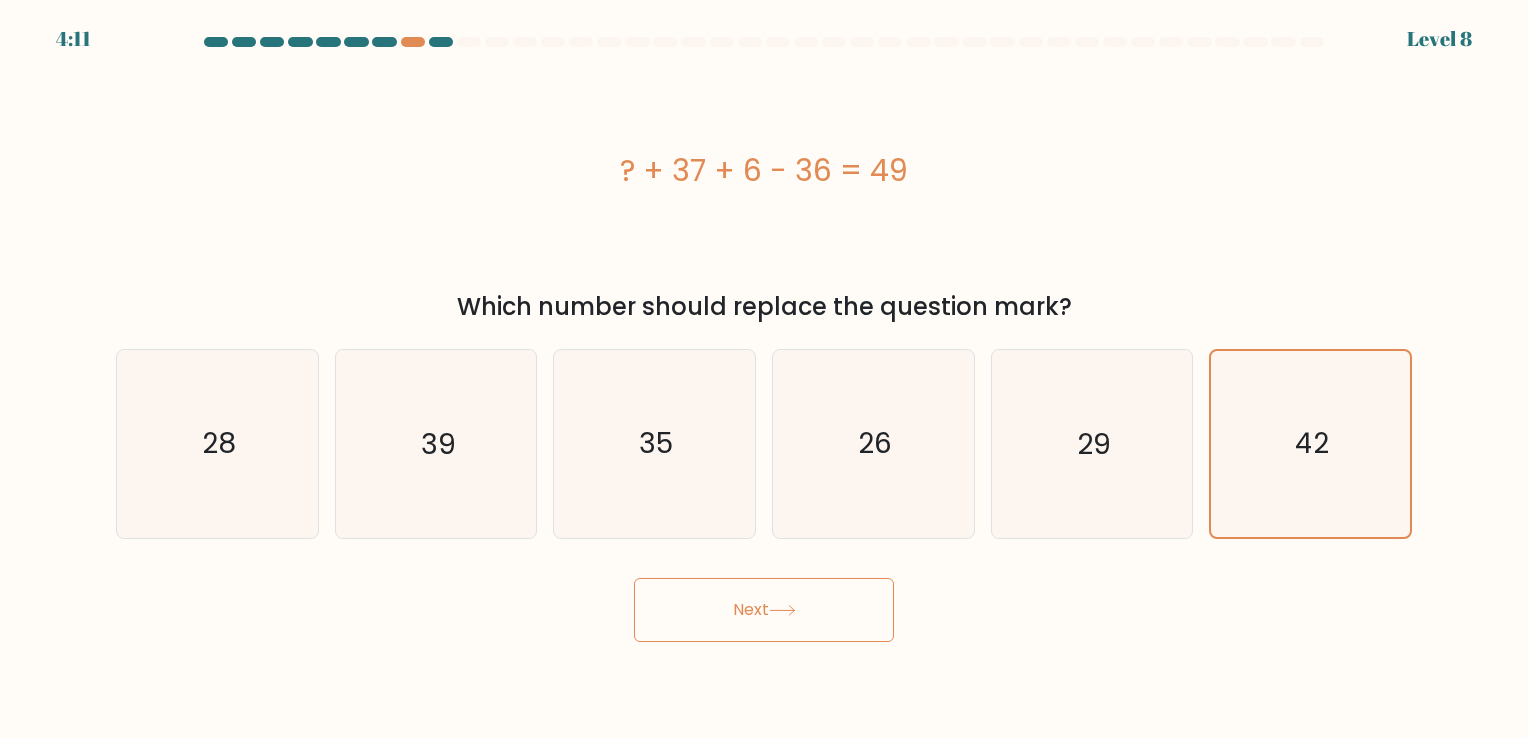 click on "Next" at bounding box center (764, 610) 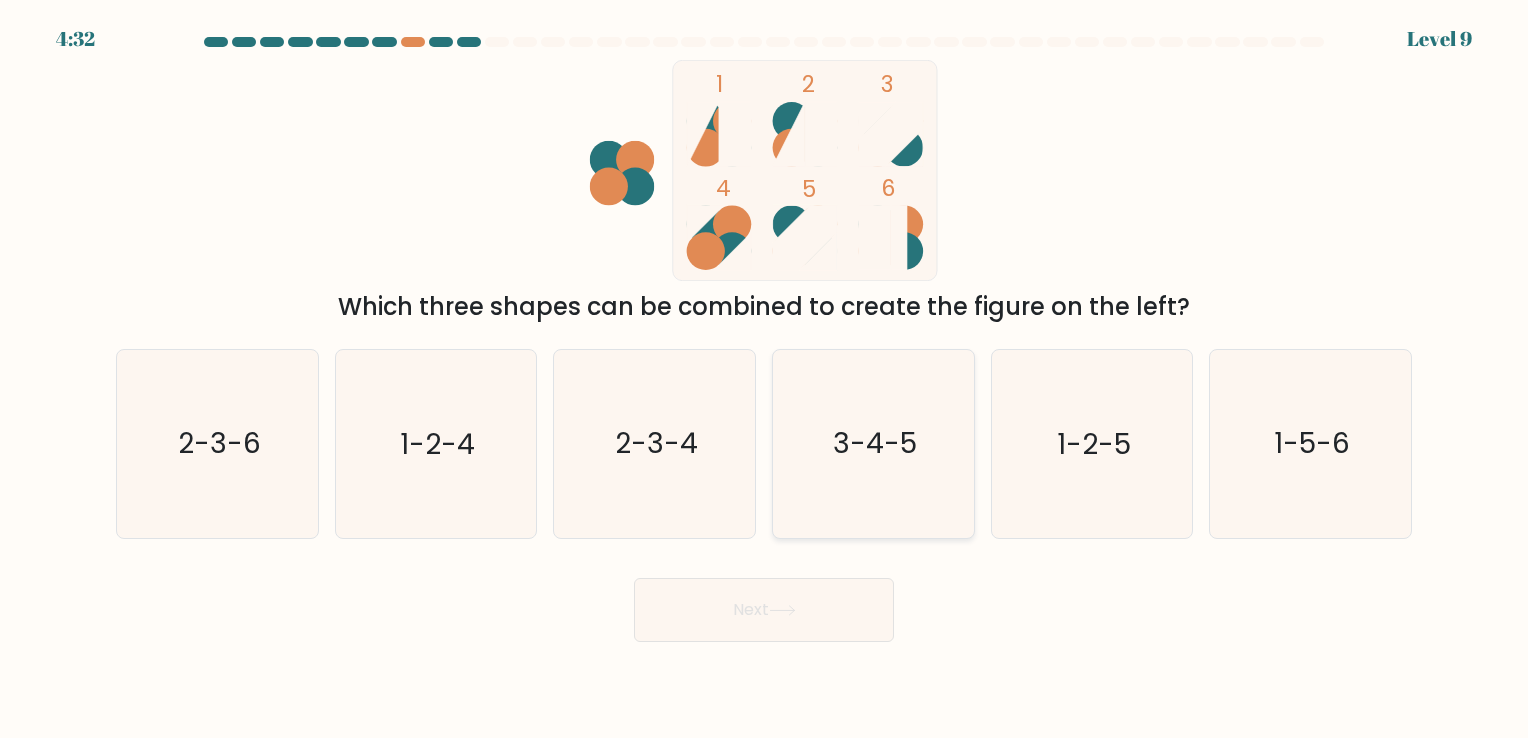 click on "3-4-5" 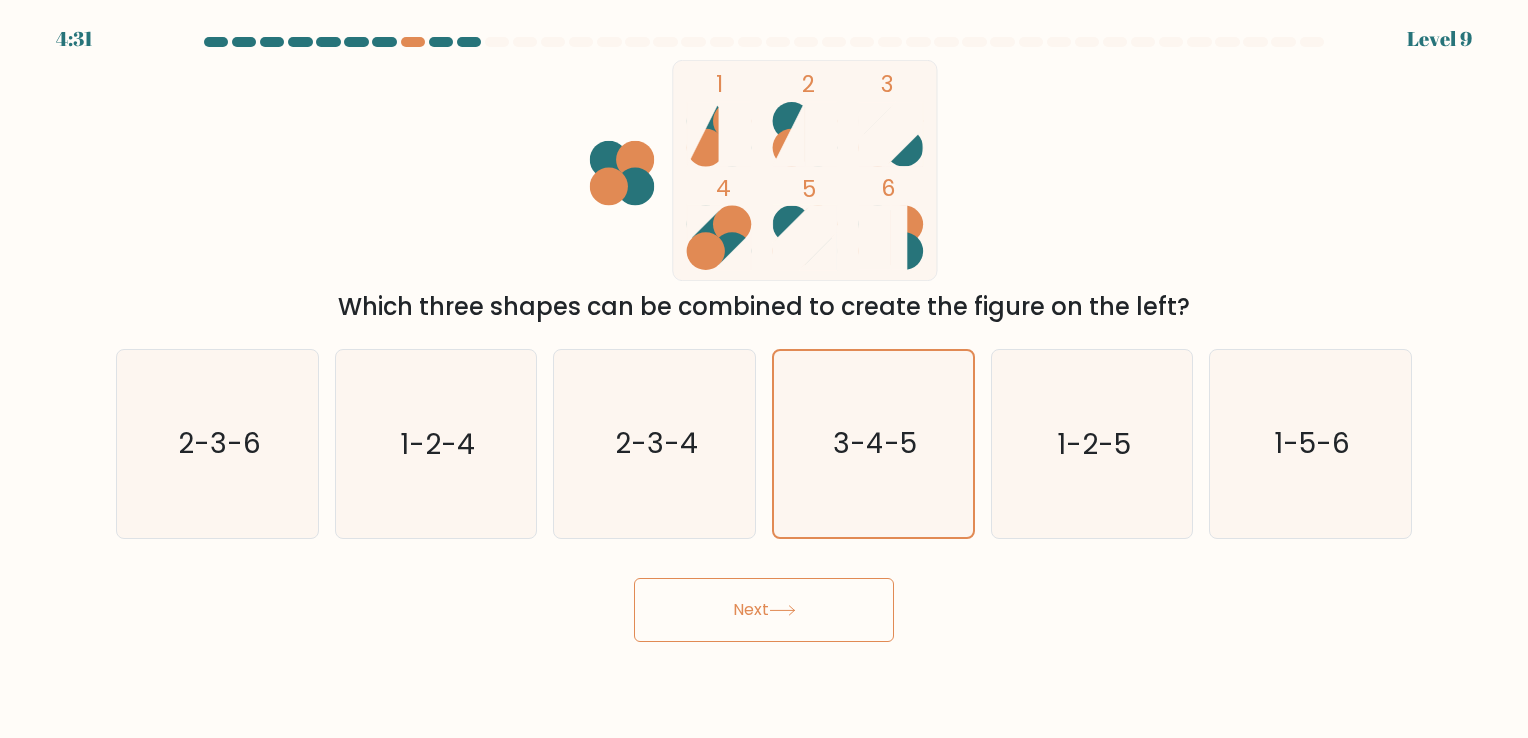click on "Next" at bounding box center [764, 610] 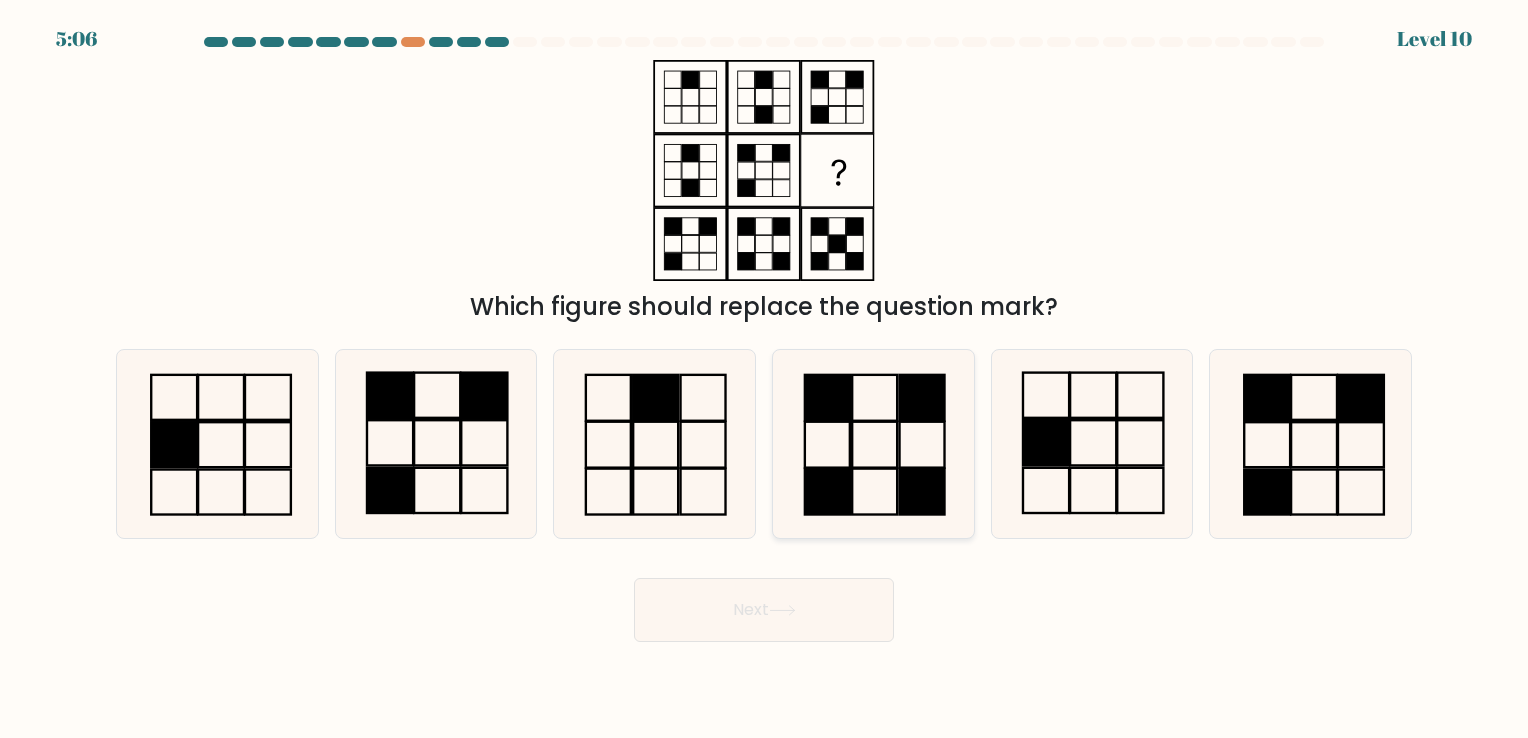 click 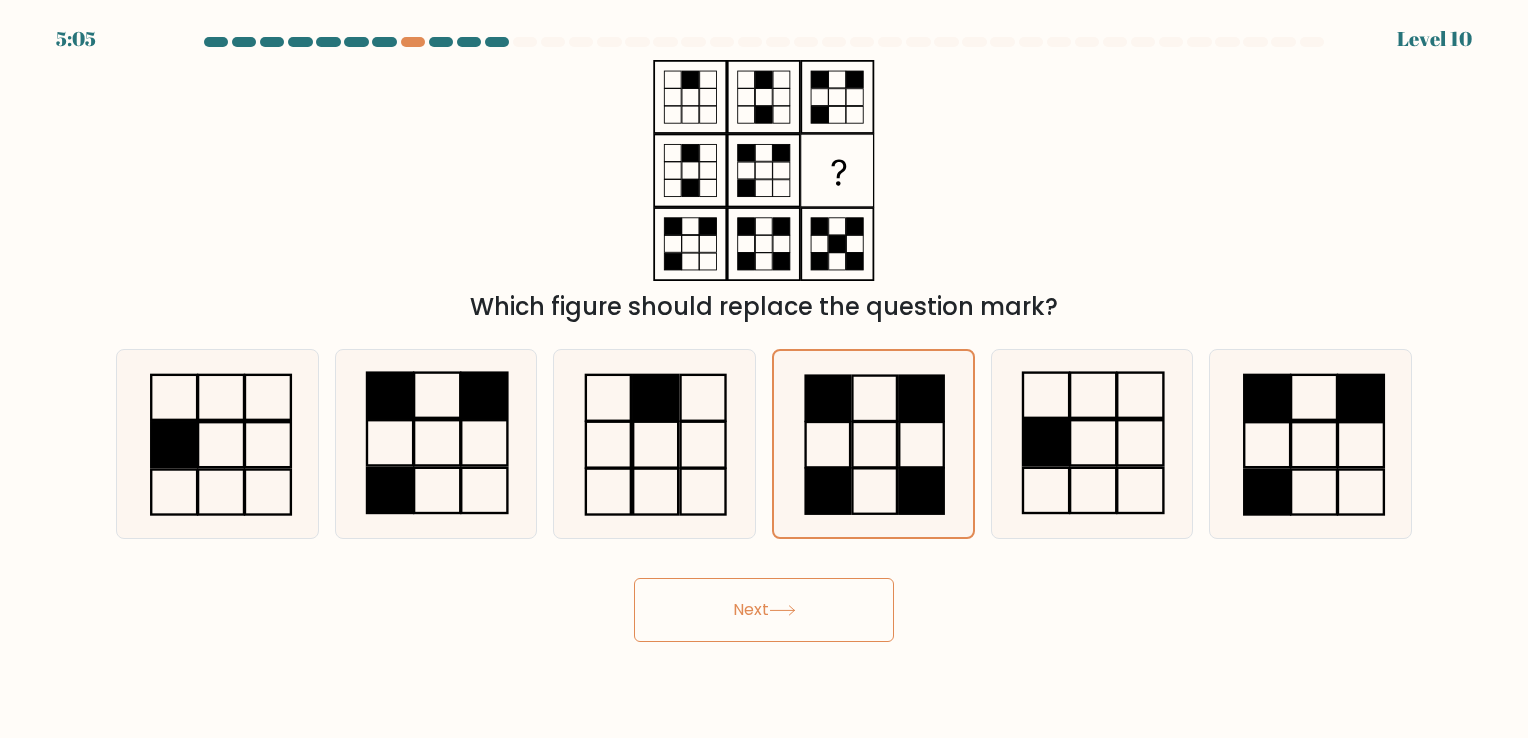 click on "Next" at bounding box center [764, 610] 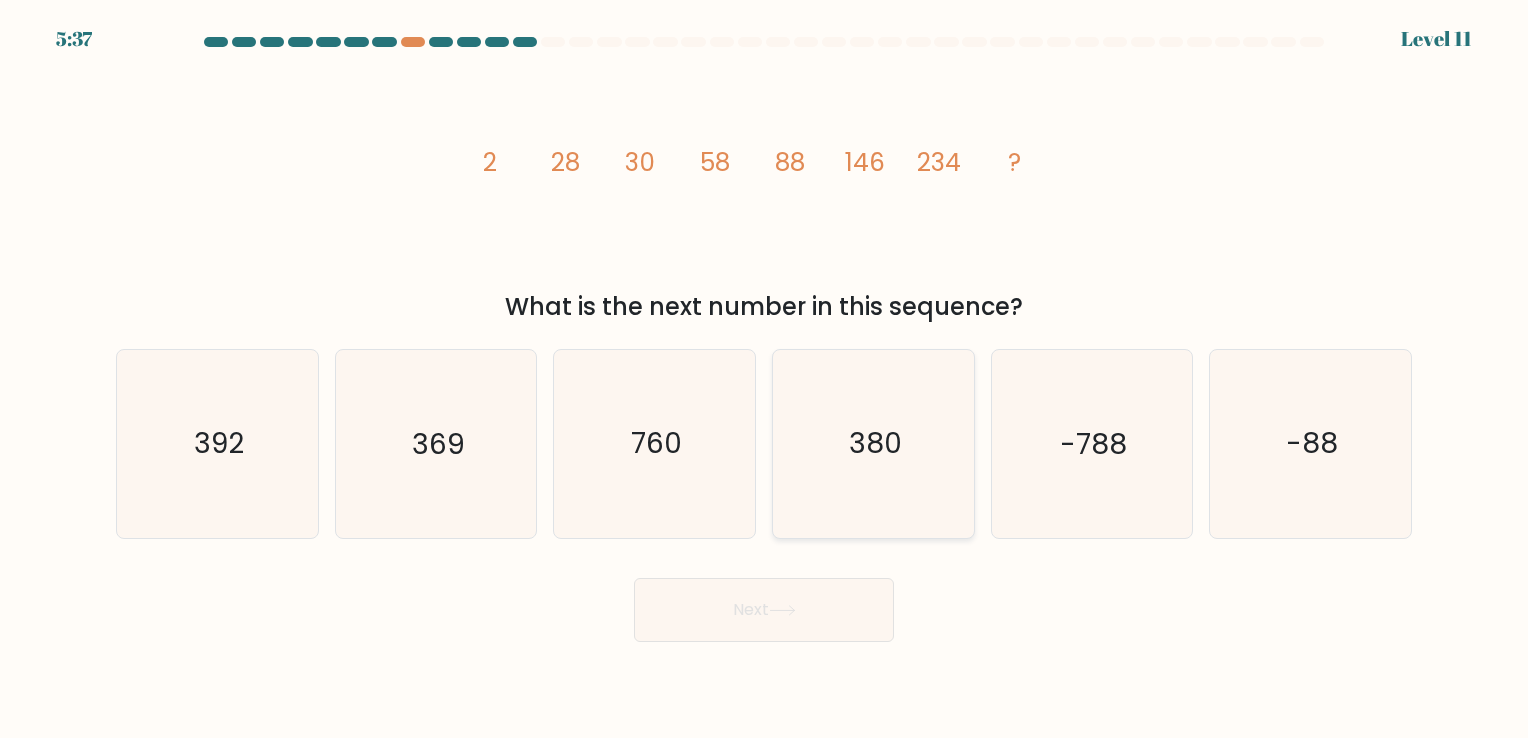 click on "380" 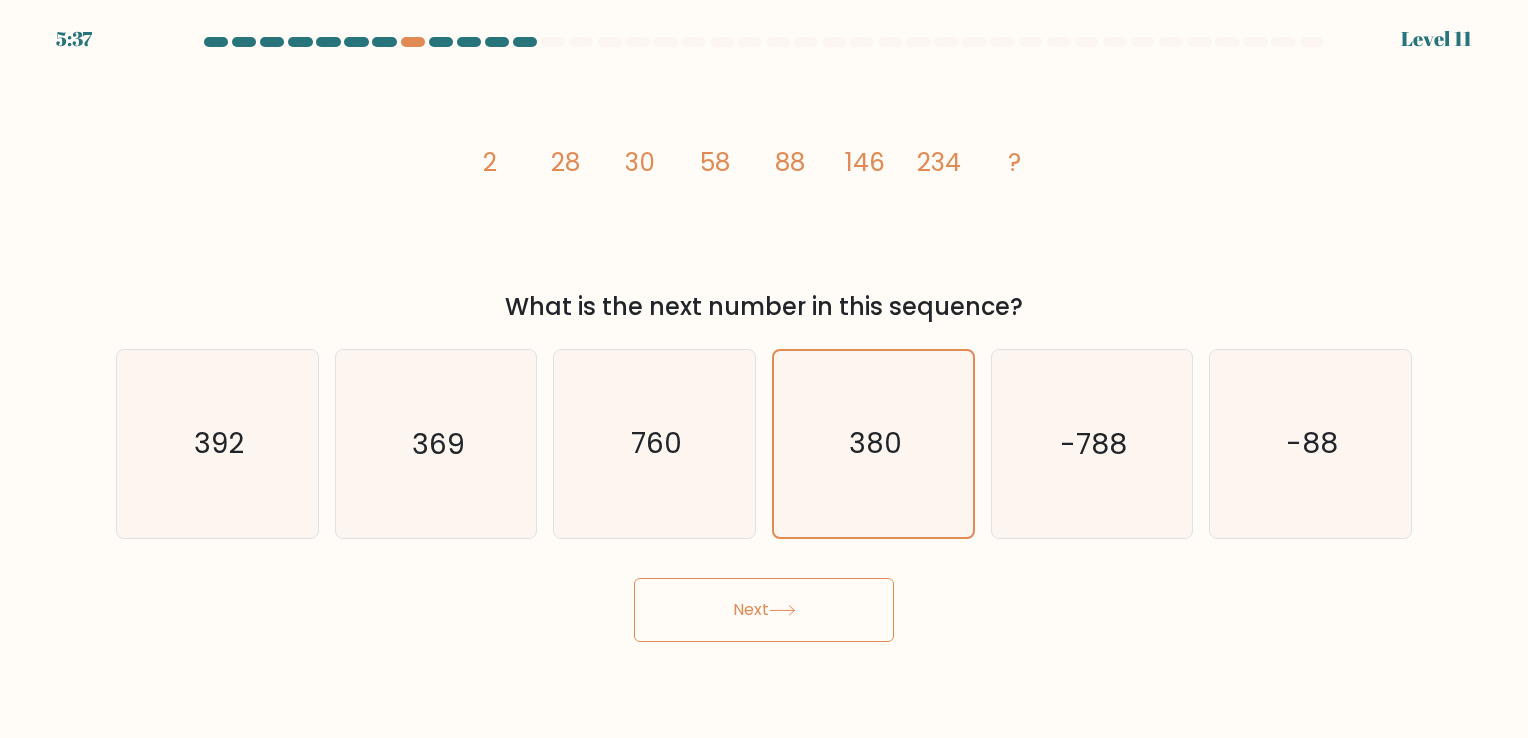 click on "Next" at bounding box center (764, 610) 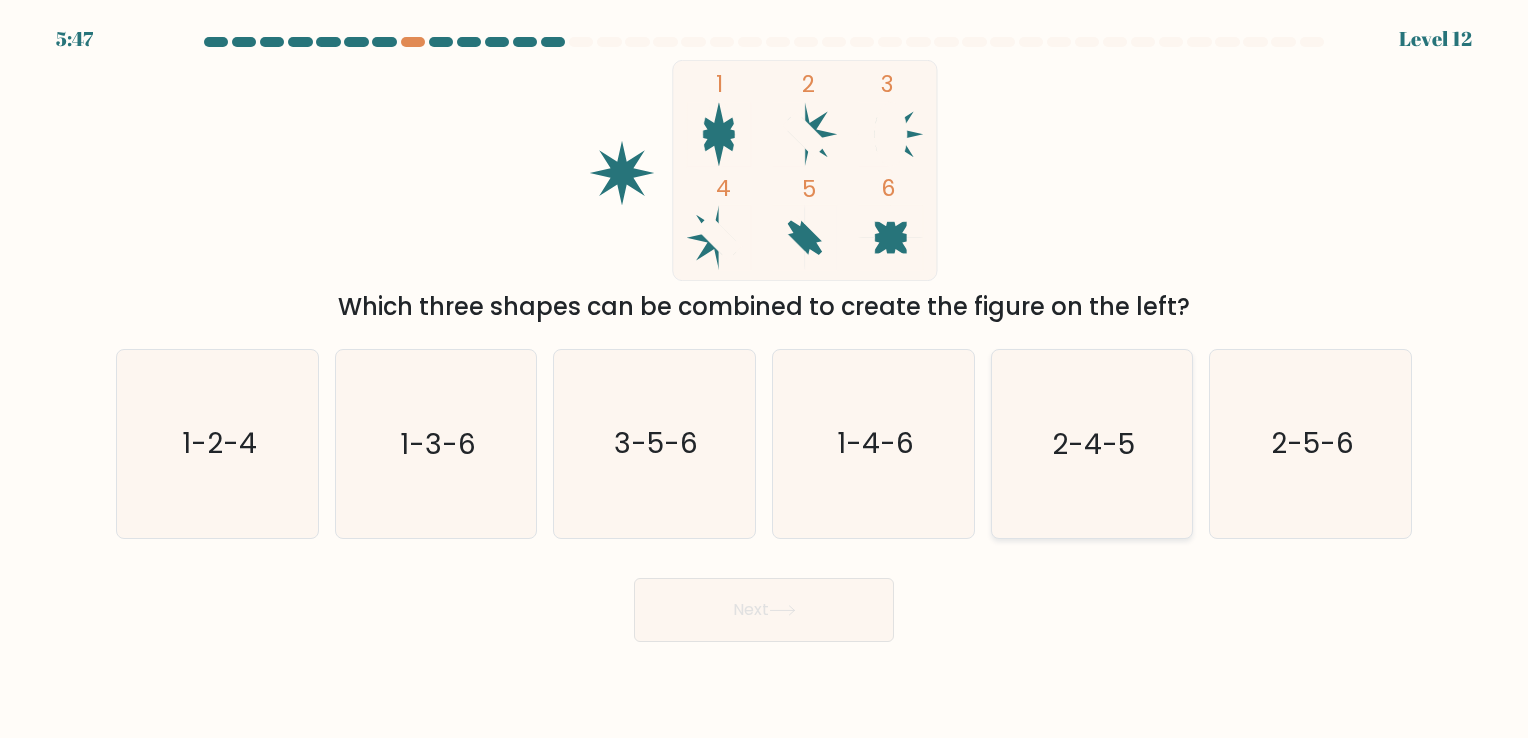 click on "2-4-5" 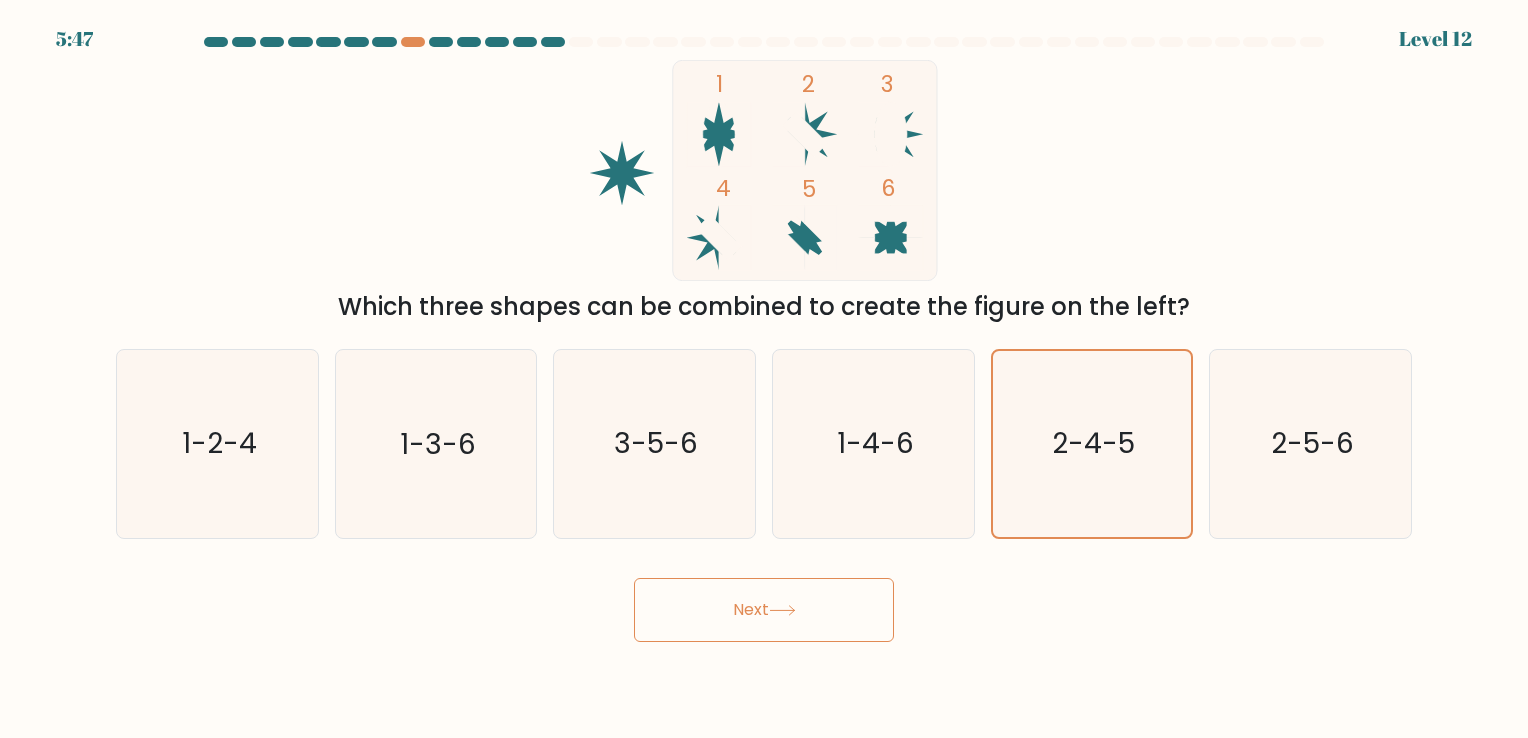 click on "Next" at bounding box center [764, 610] 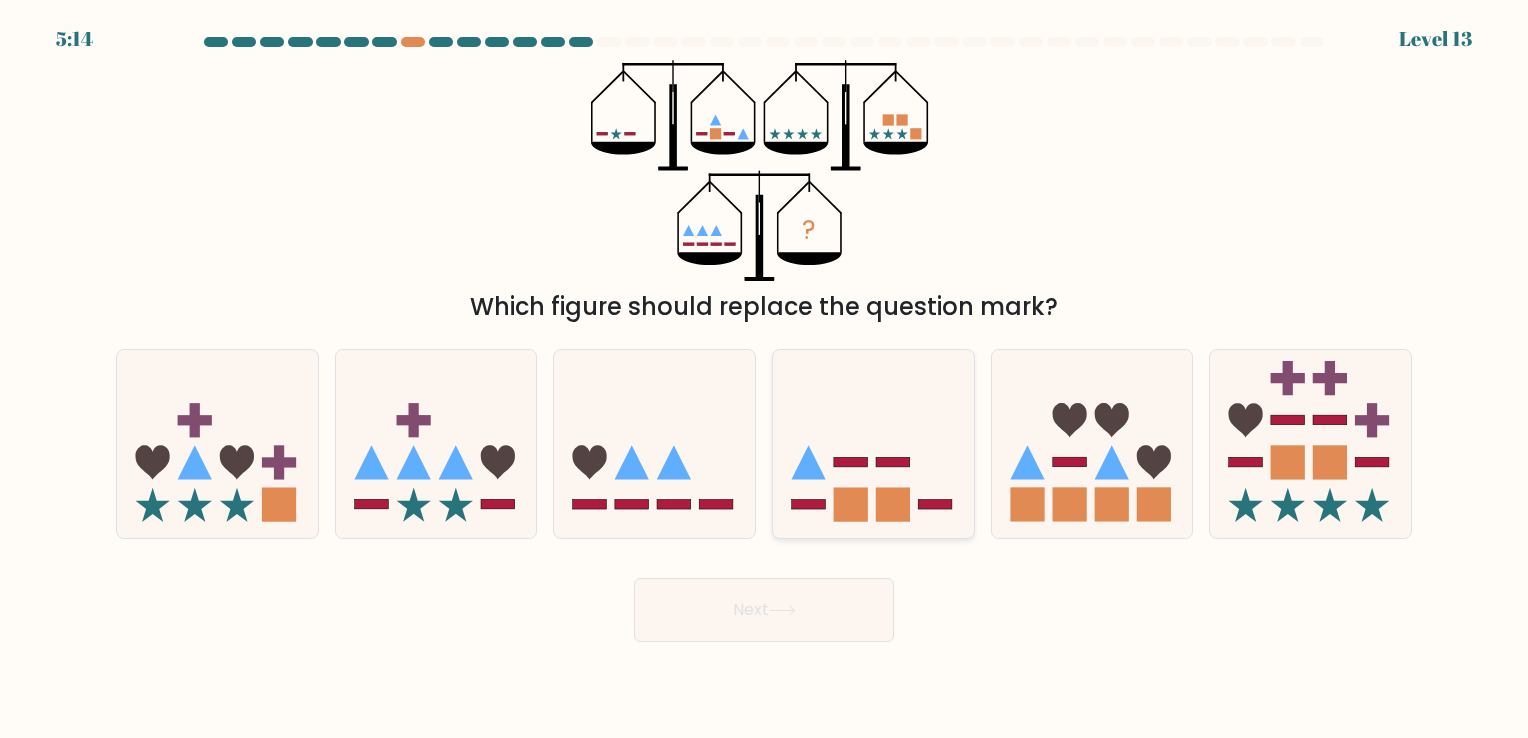drag, startPoint x: 907, startPoint y: 508, endPoint x: 896, endPoint y: 519, distance: 15.556349 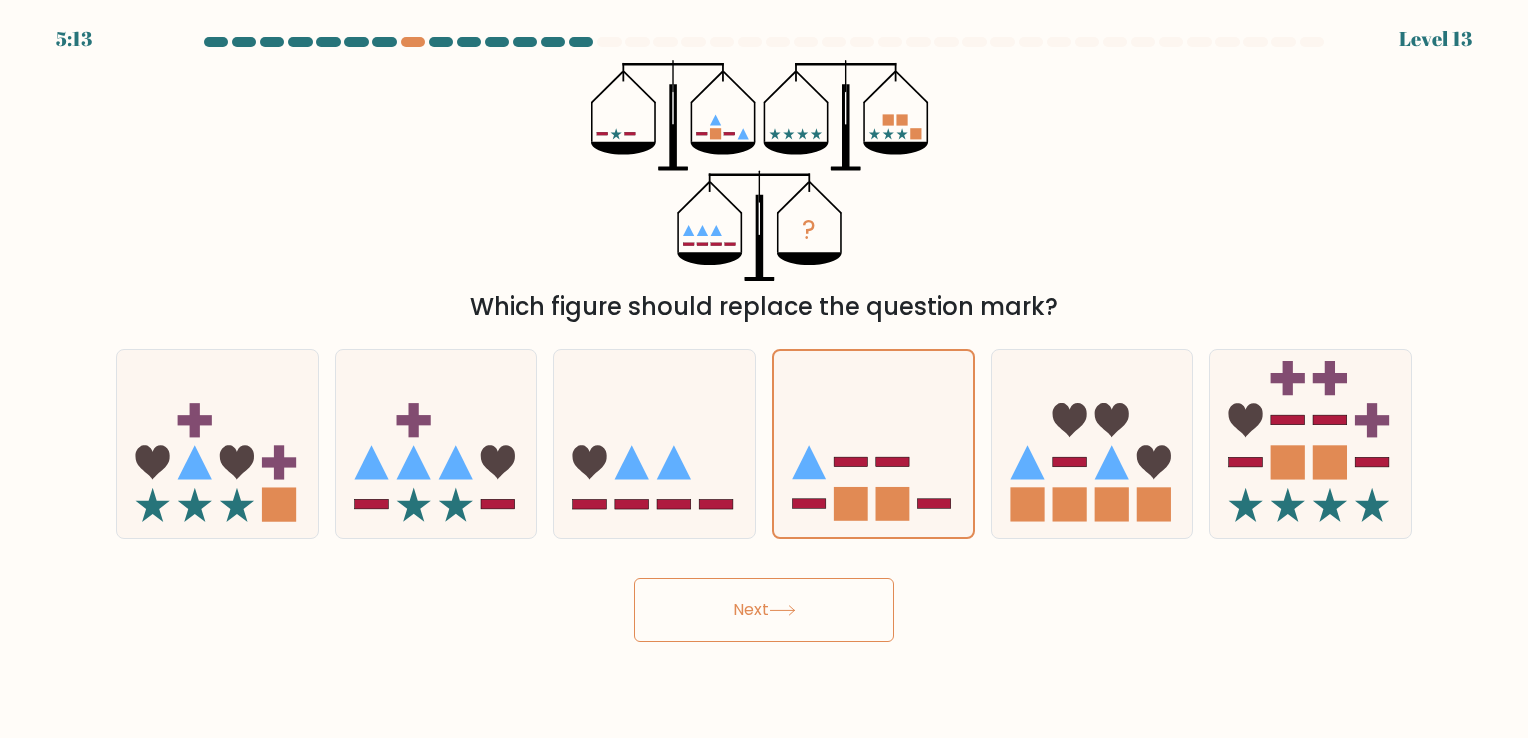 click on "Next" at bounding box center [764, 610] 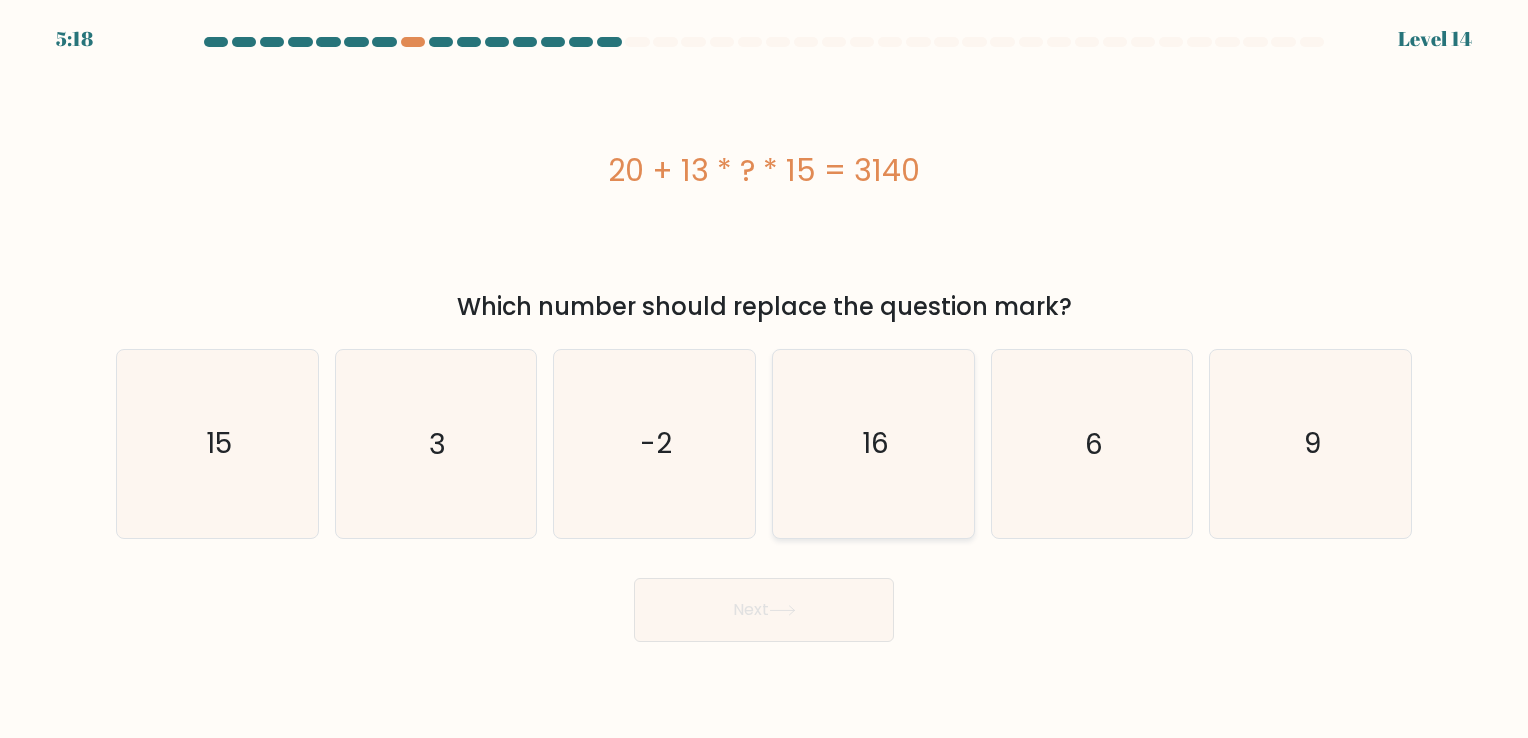 click on "16" 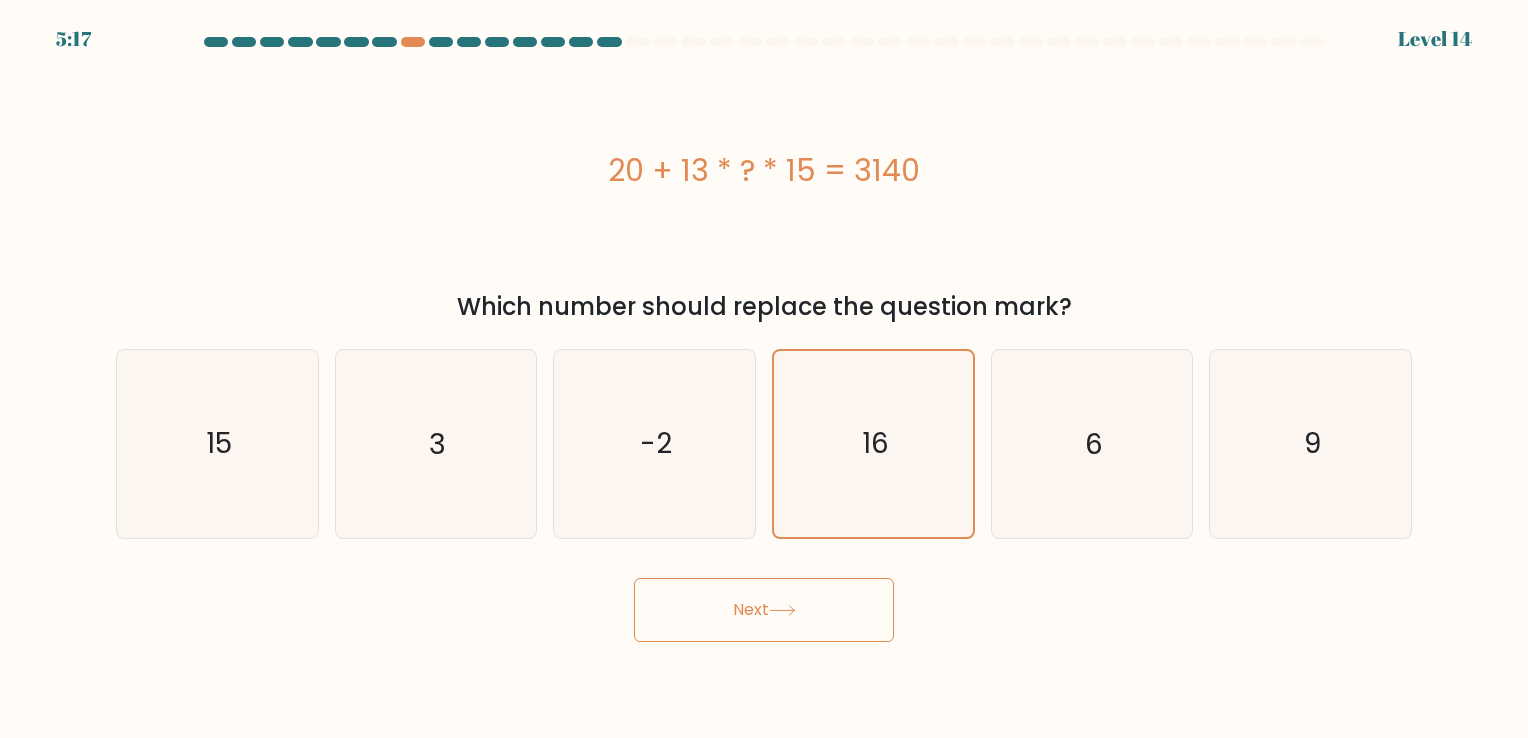 click 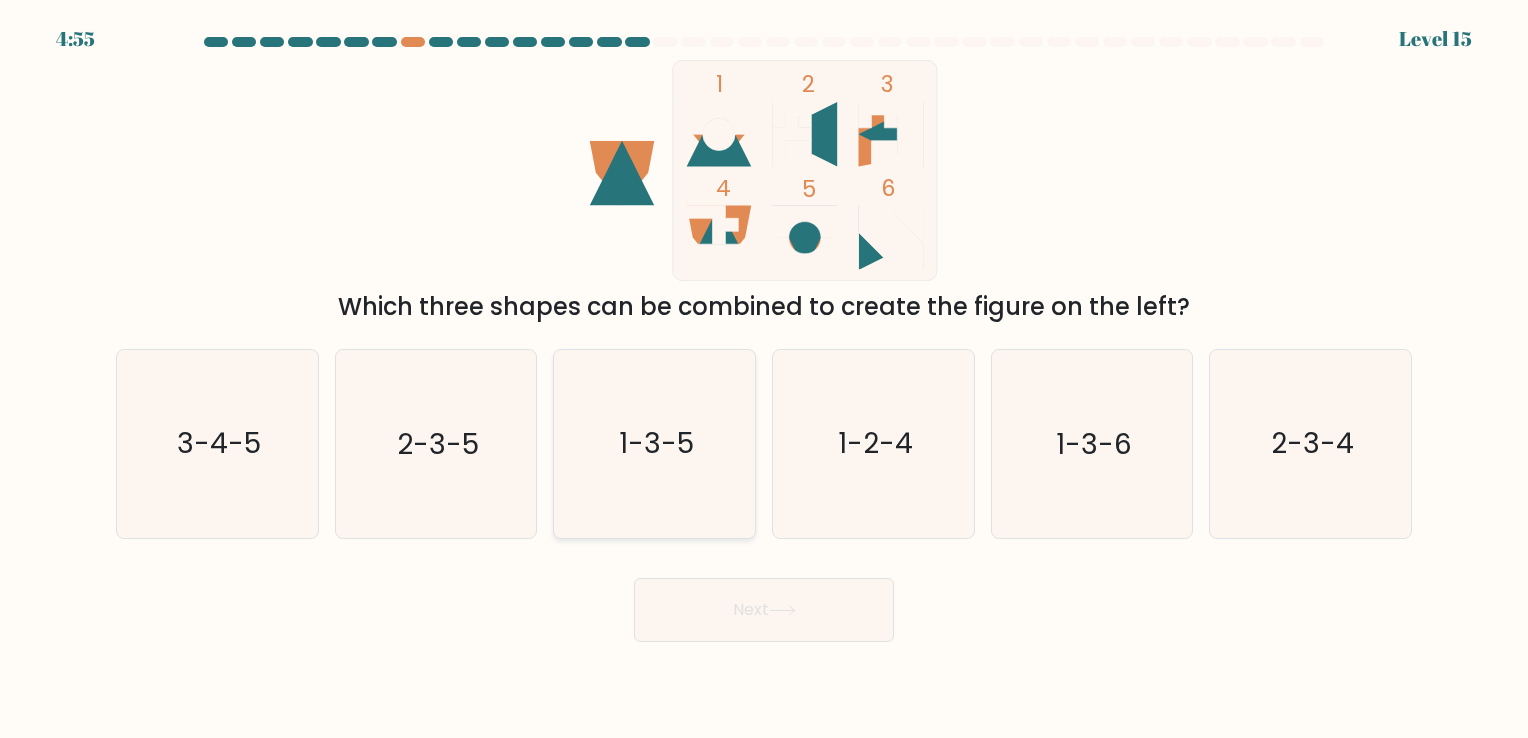 click on "1-3-5" 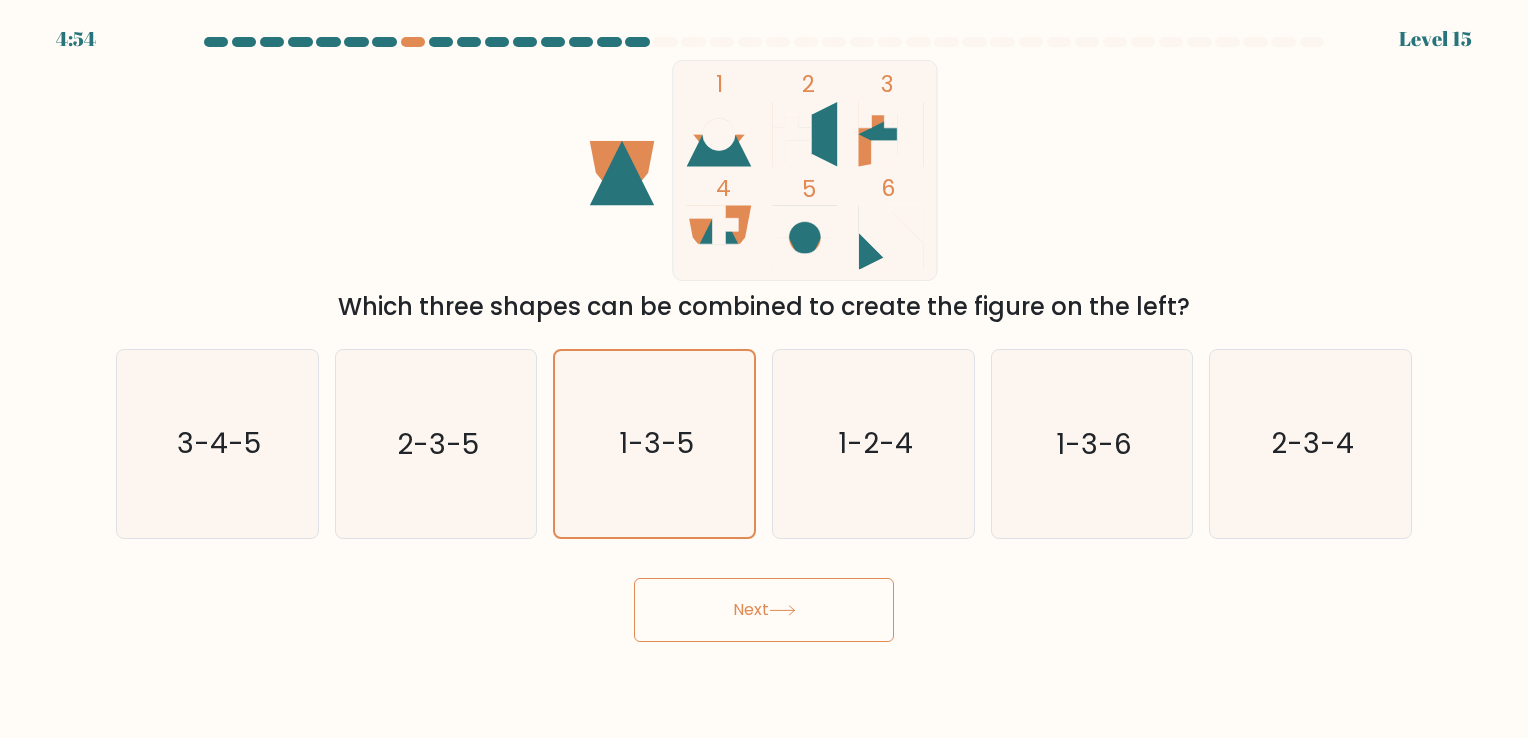click on "Next" at bounding box center (764, 610) 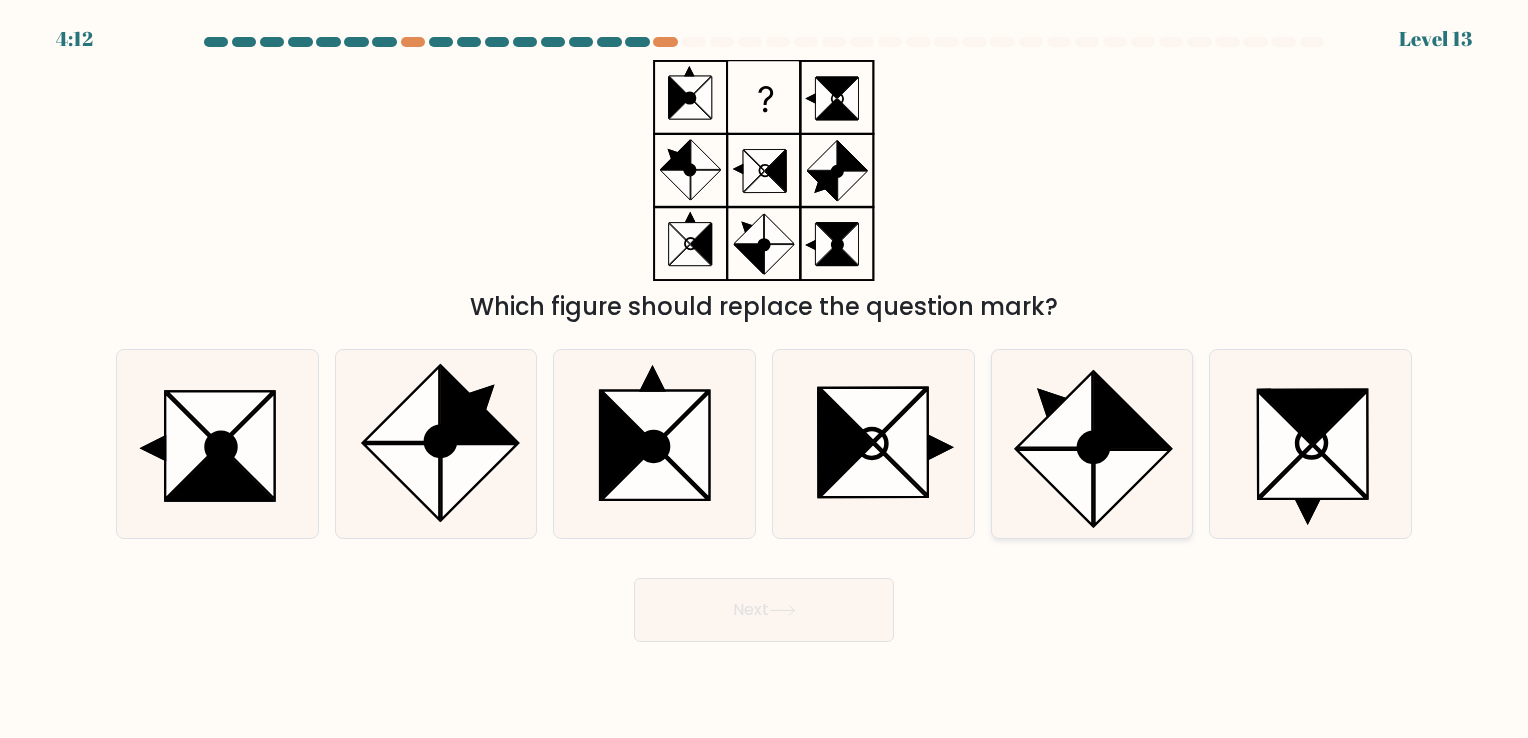 click 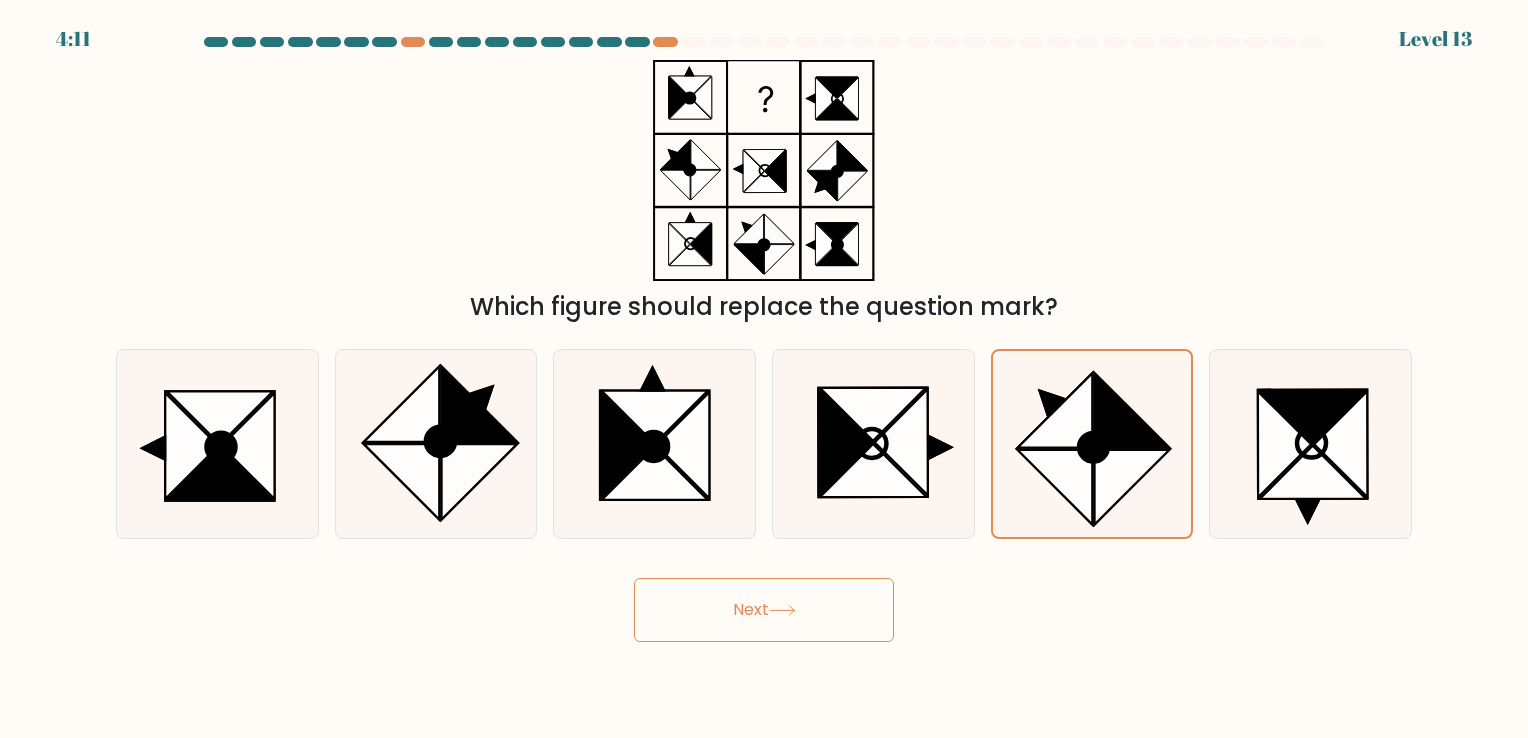 click on "Next" at bounding box center [764, 610] 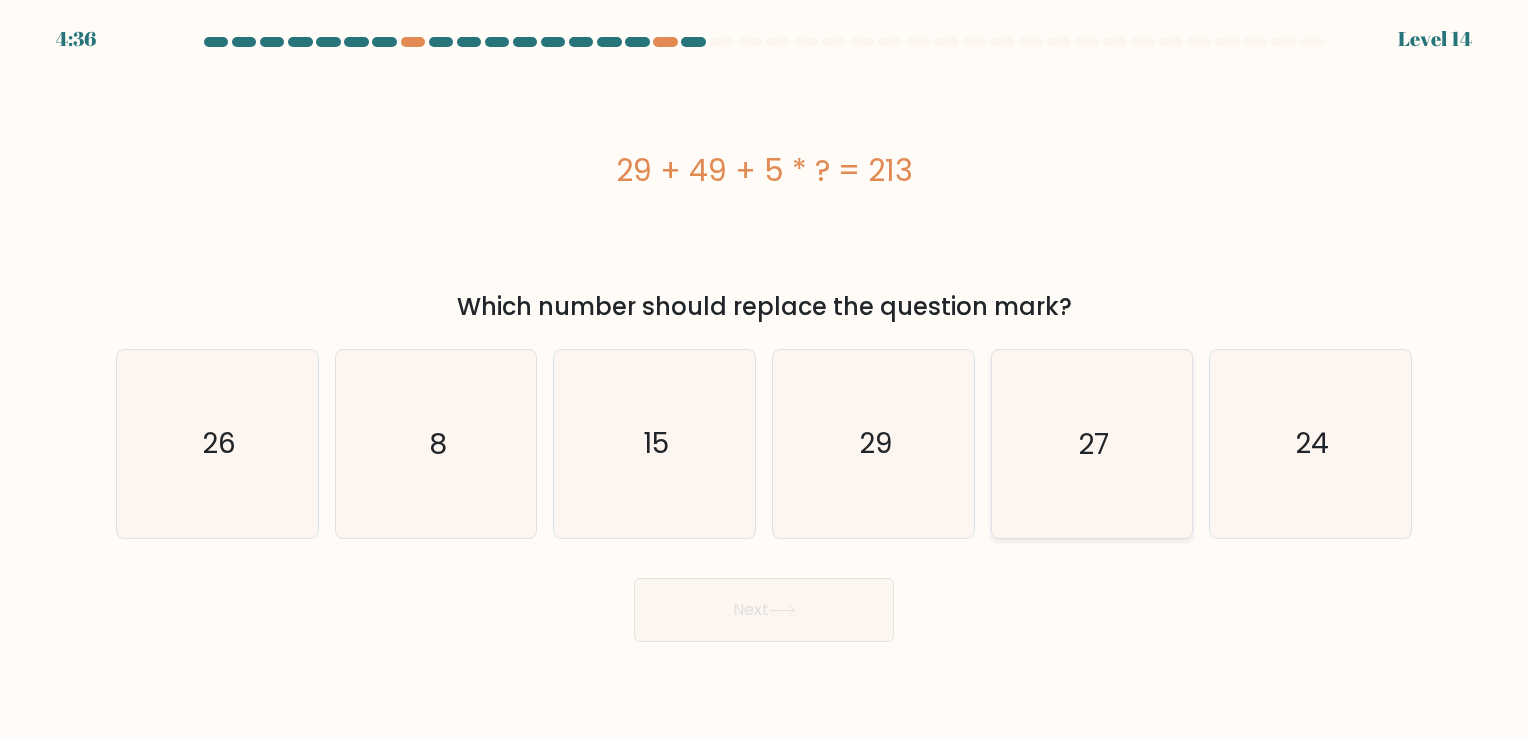 click on "27" 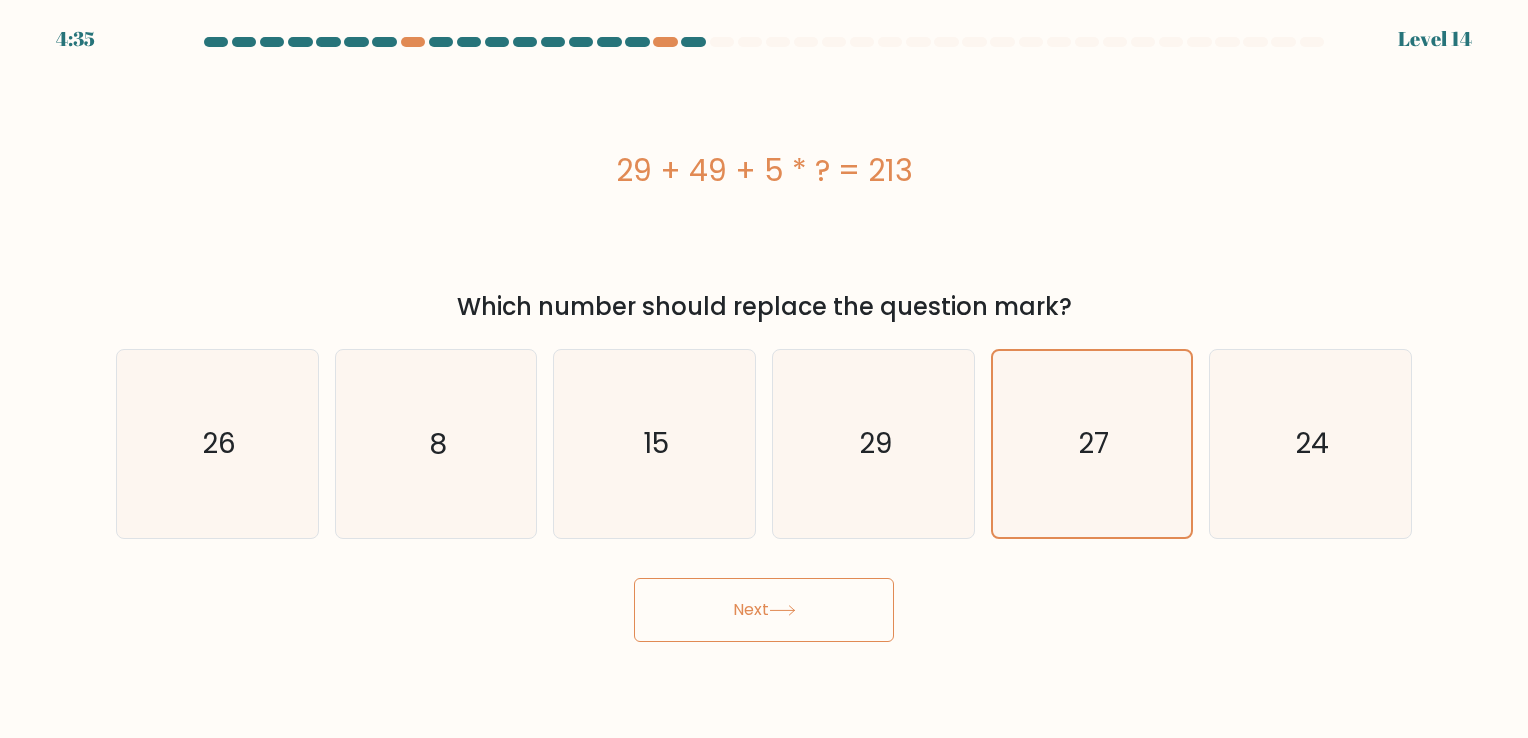 click on "Next" at bounding box center [764, 610] 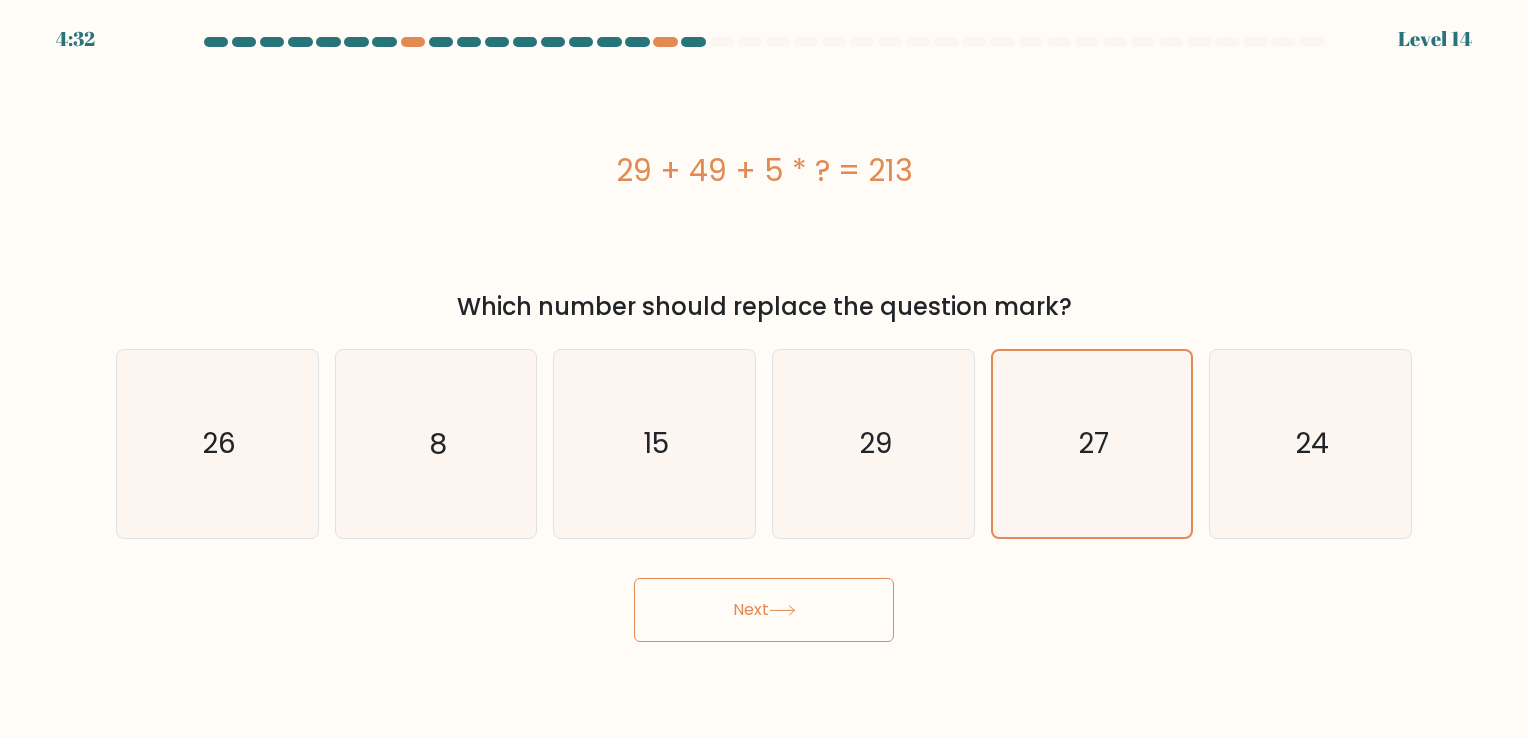 click 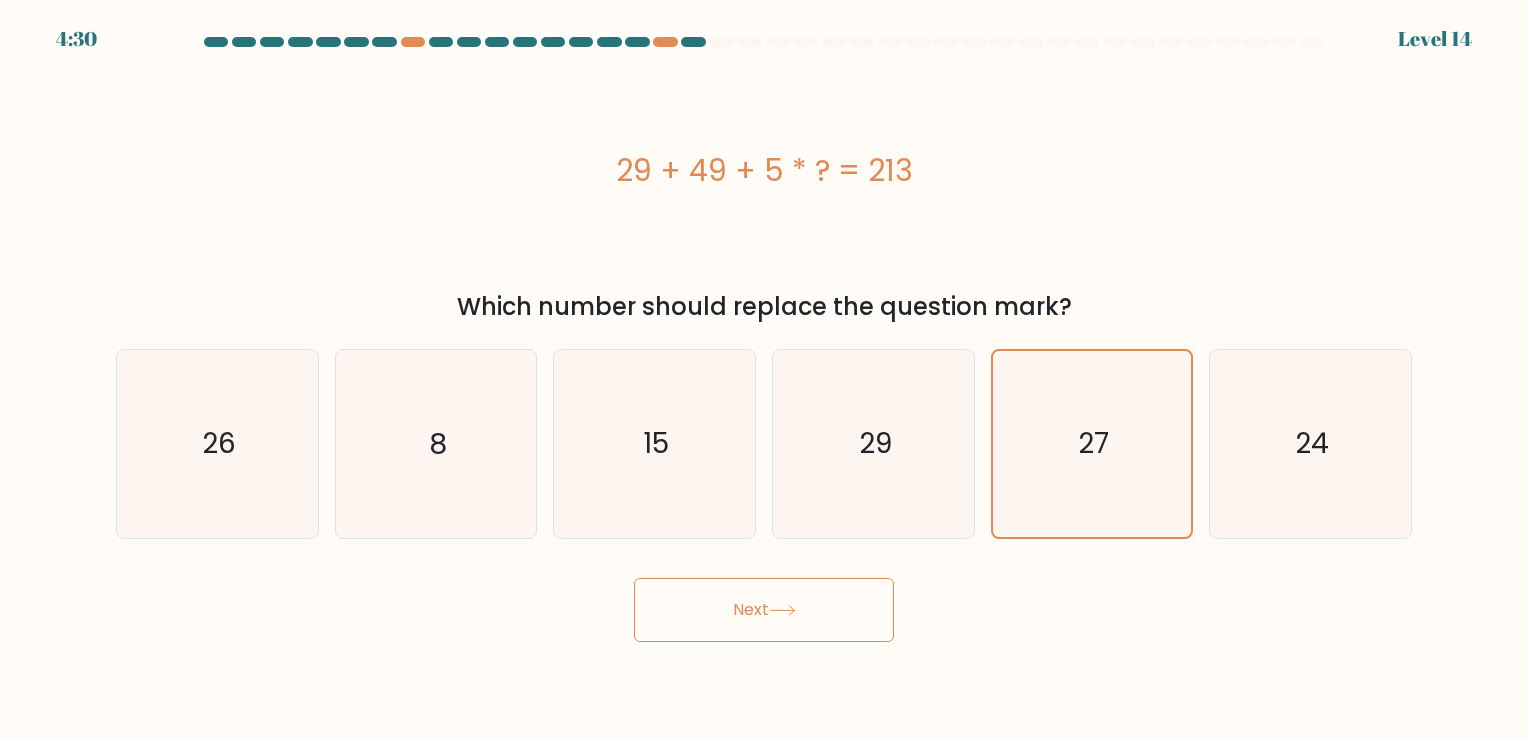 click on "Next" at bounding box center (764, 610) 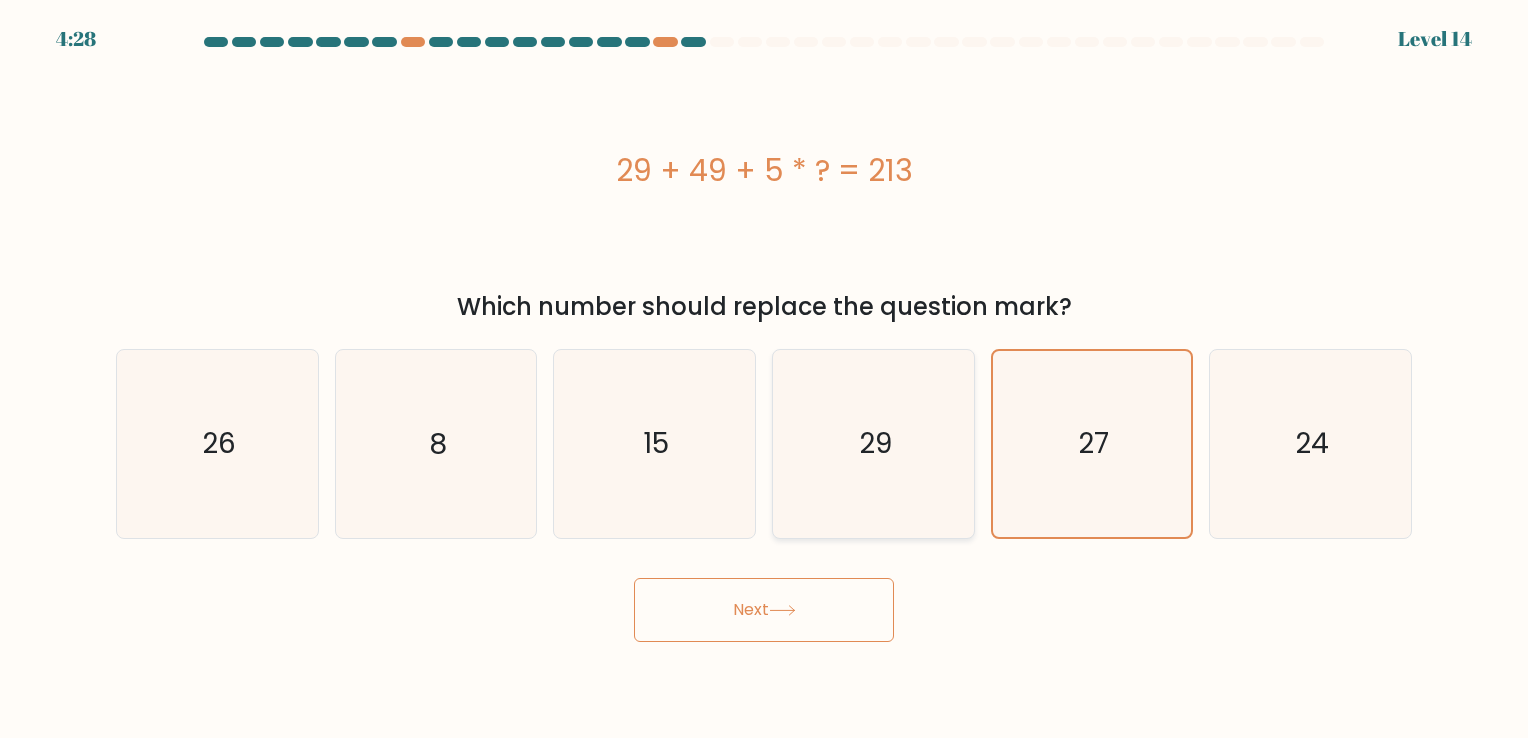 click on "29" 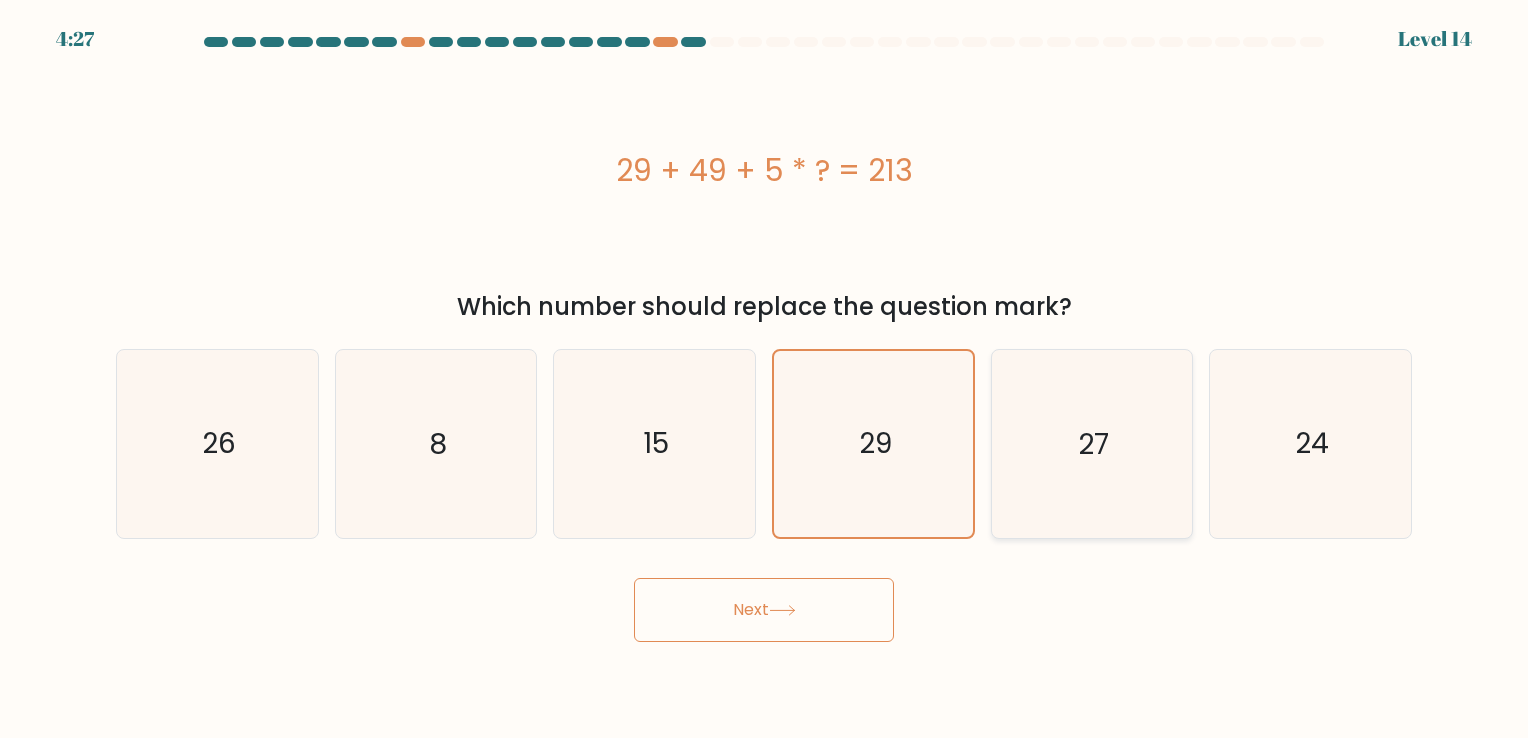 click on "27" 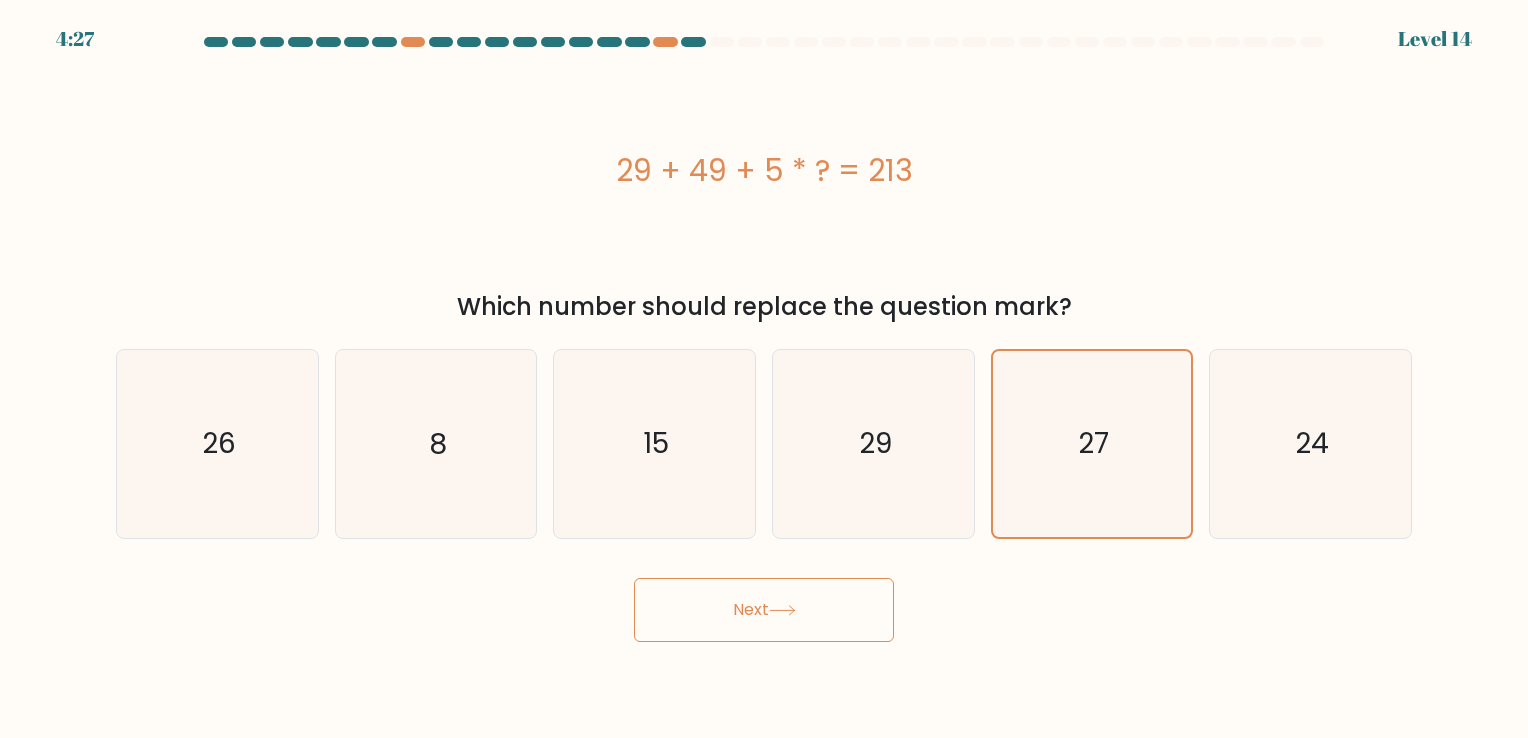click on "Next" at bounding box center [764, 610] 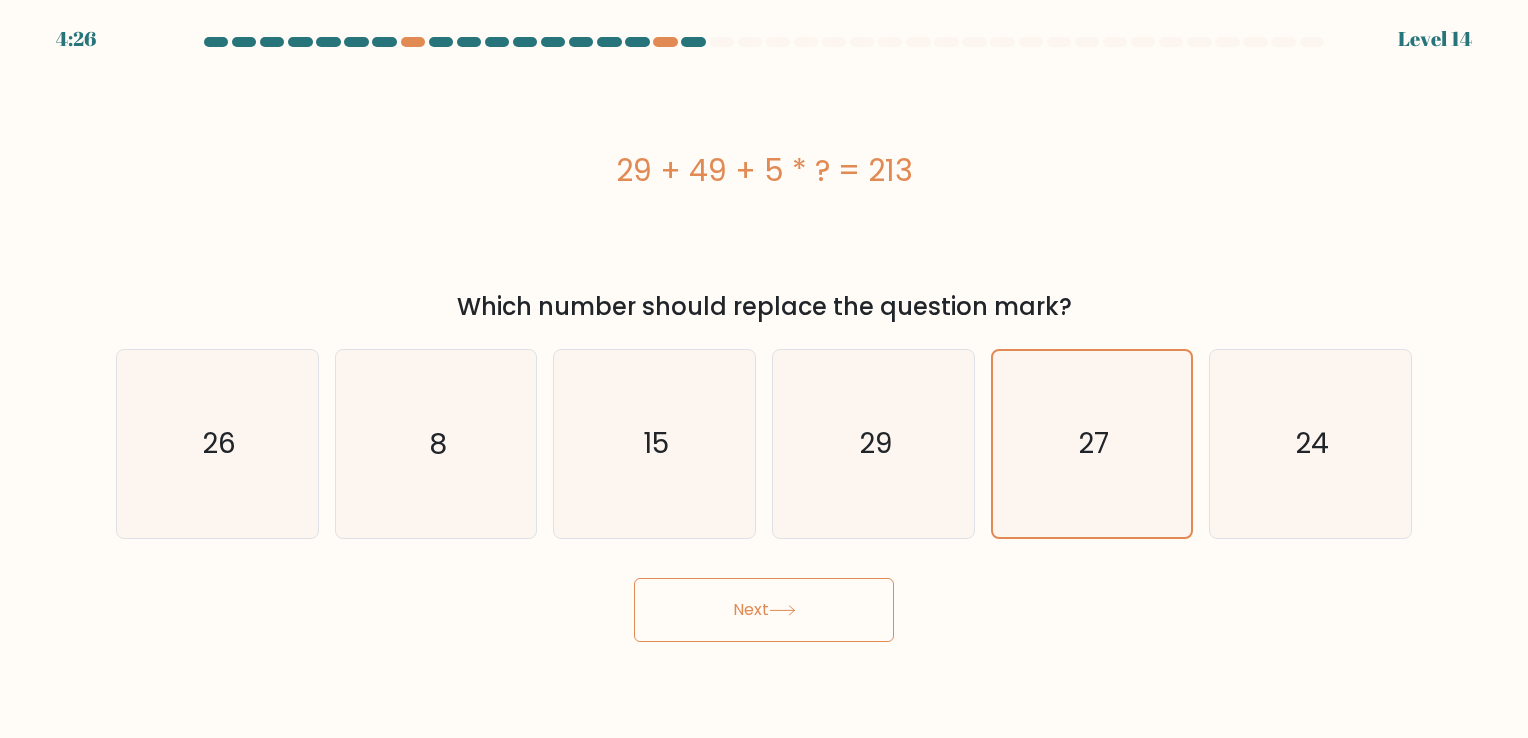 click on "Next" at bounding box center [764, 610] 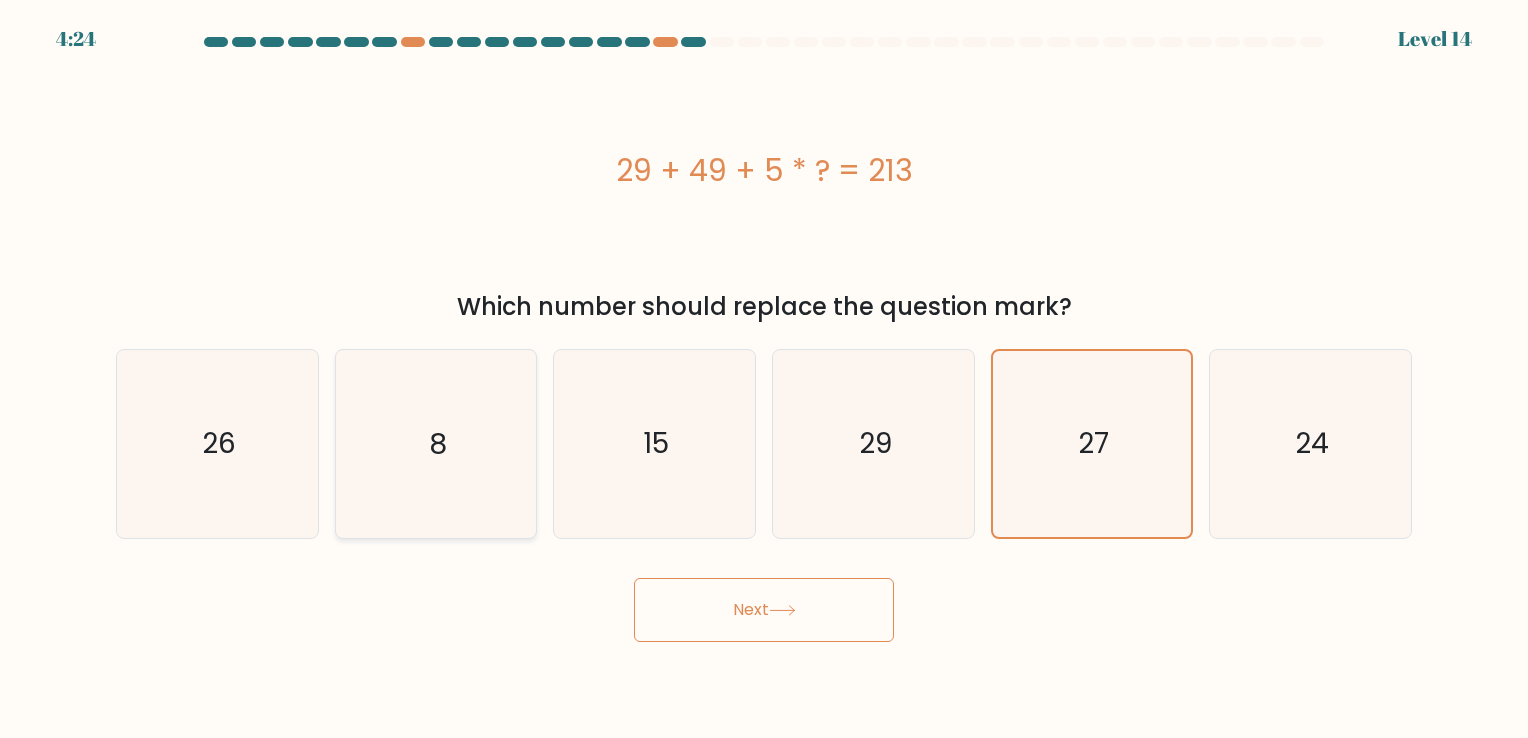click on "8" at bounding box center [436, 443] 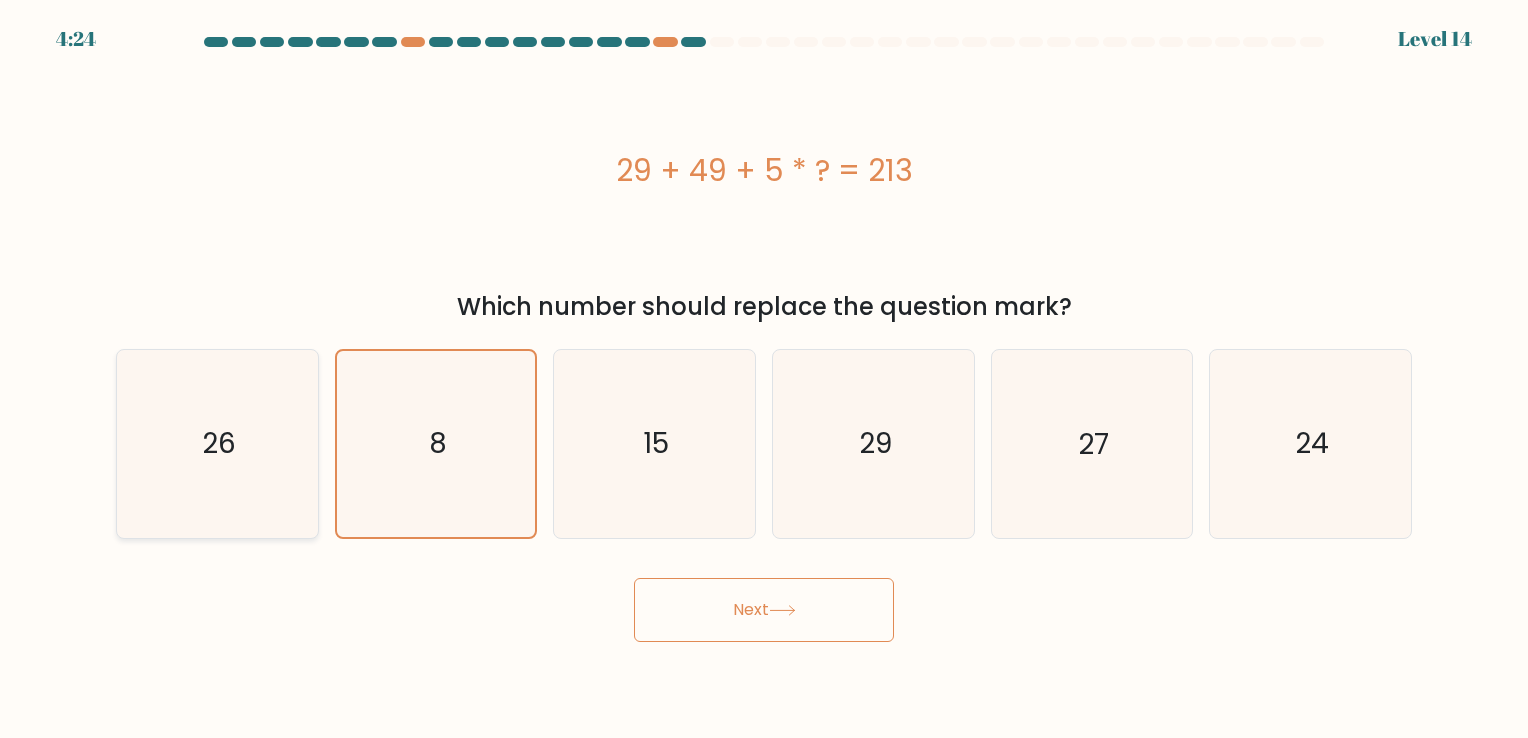 click on "26" 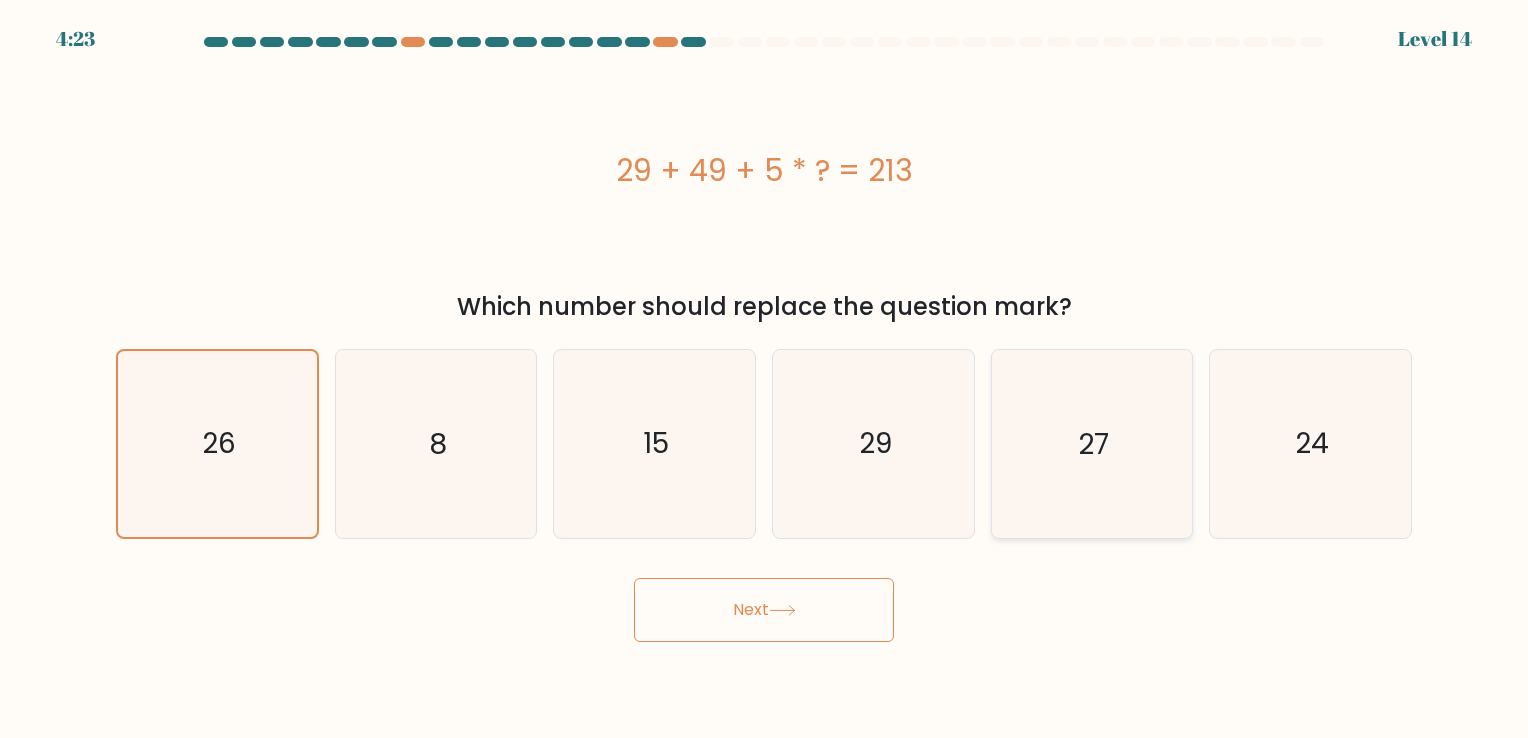 click on "27" 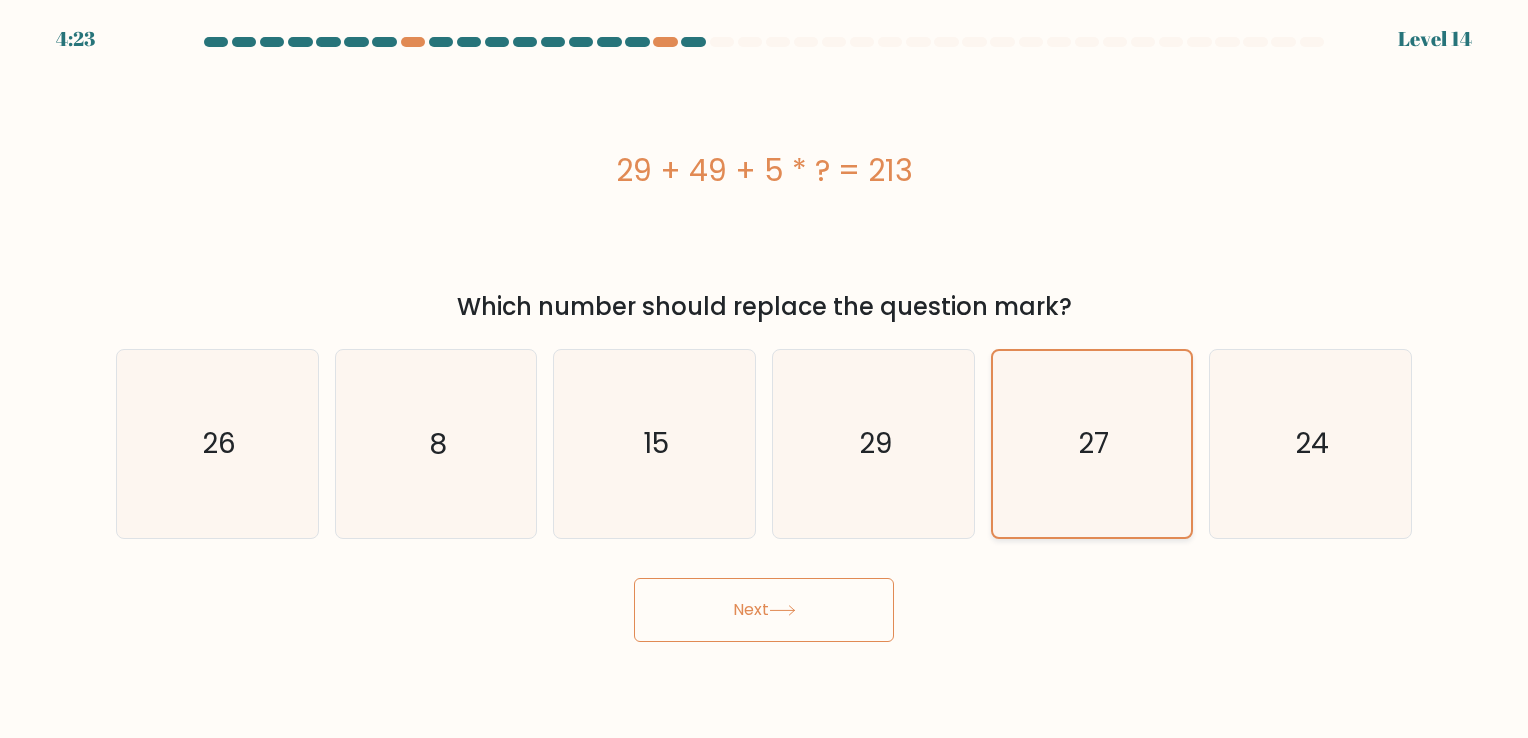 click on "27" 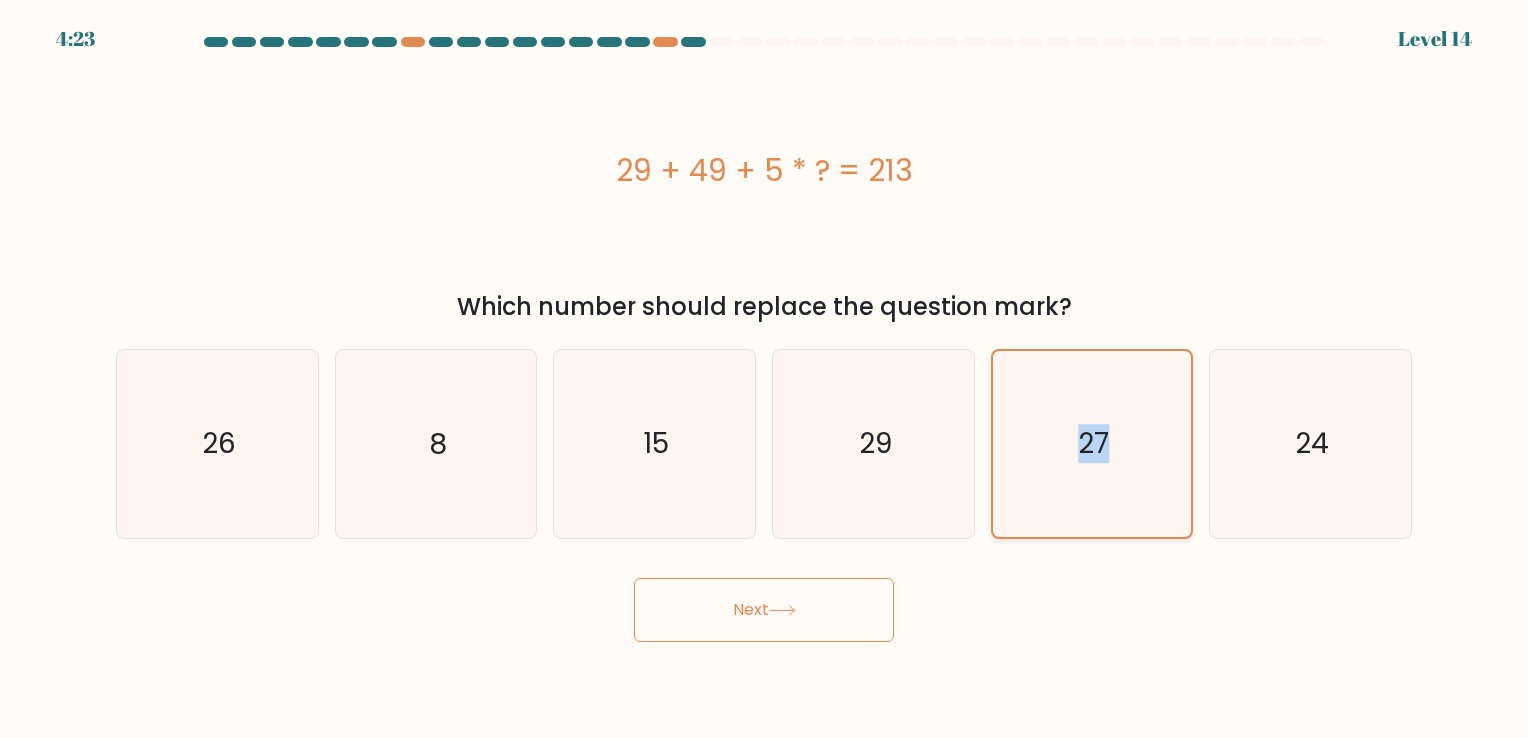 click on "27" 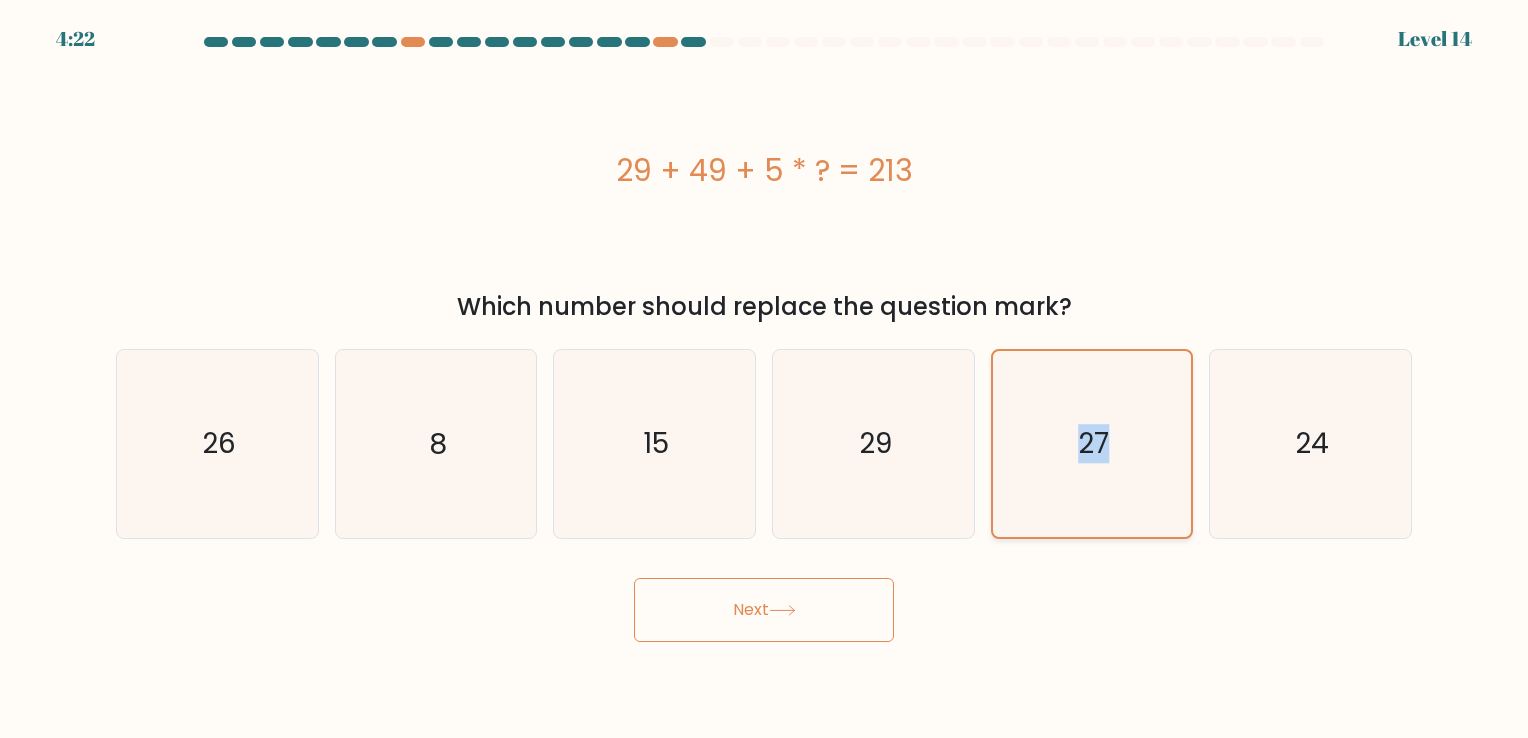 drag, startPoint x: 1029, startPoint y: 445, endPoint x: 1037, endPoint y: 500, distance: 55.578773 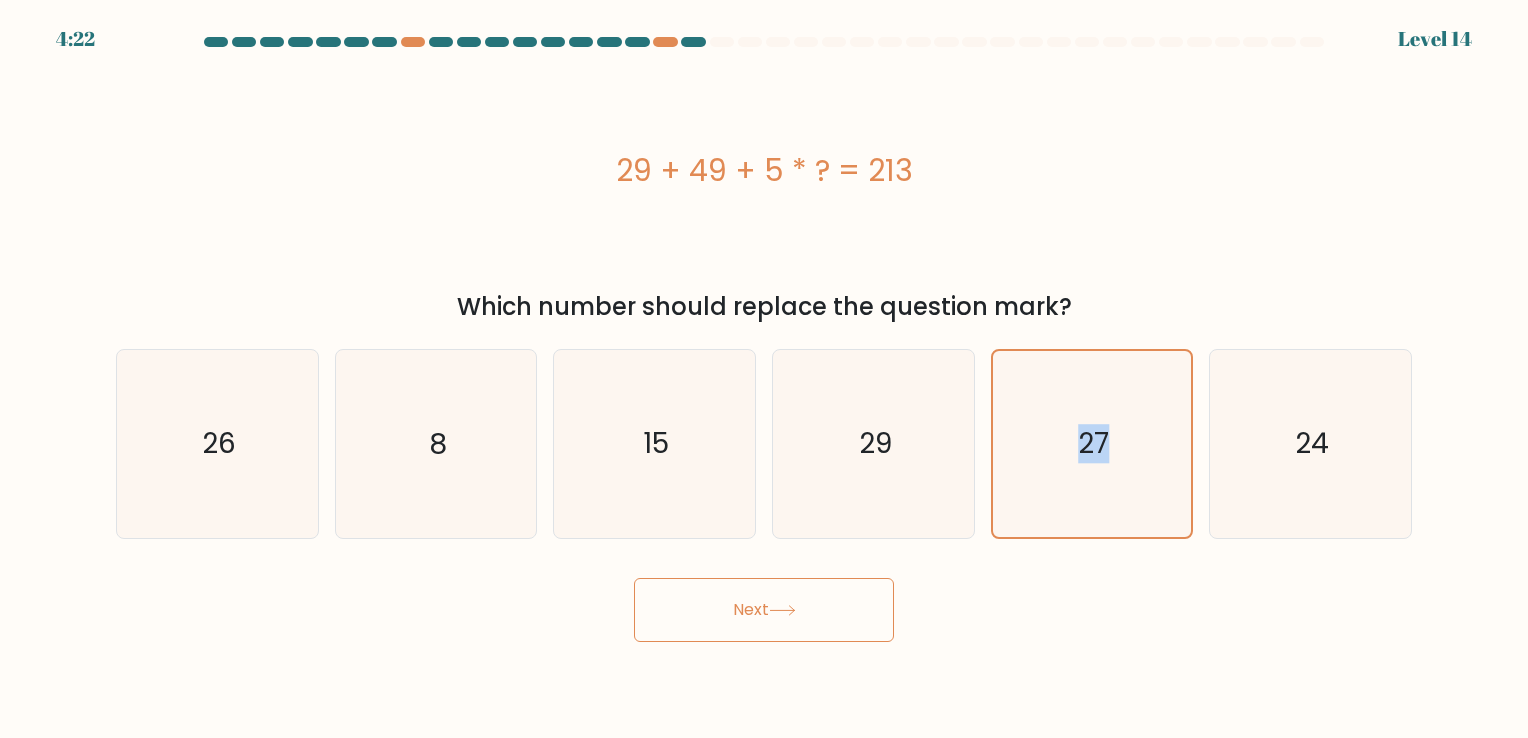 click on "Next" at bounding box center [764, 610] 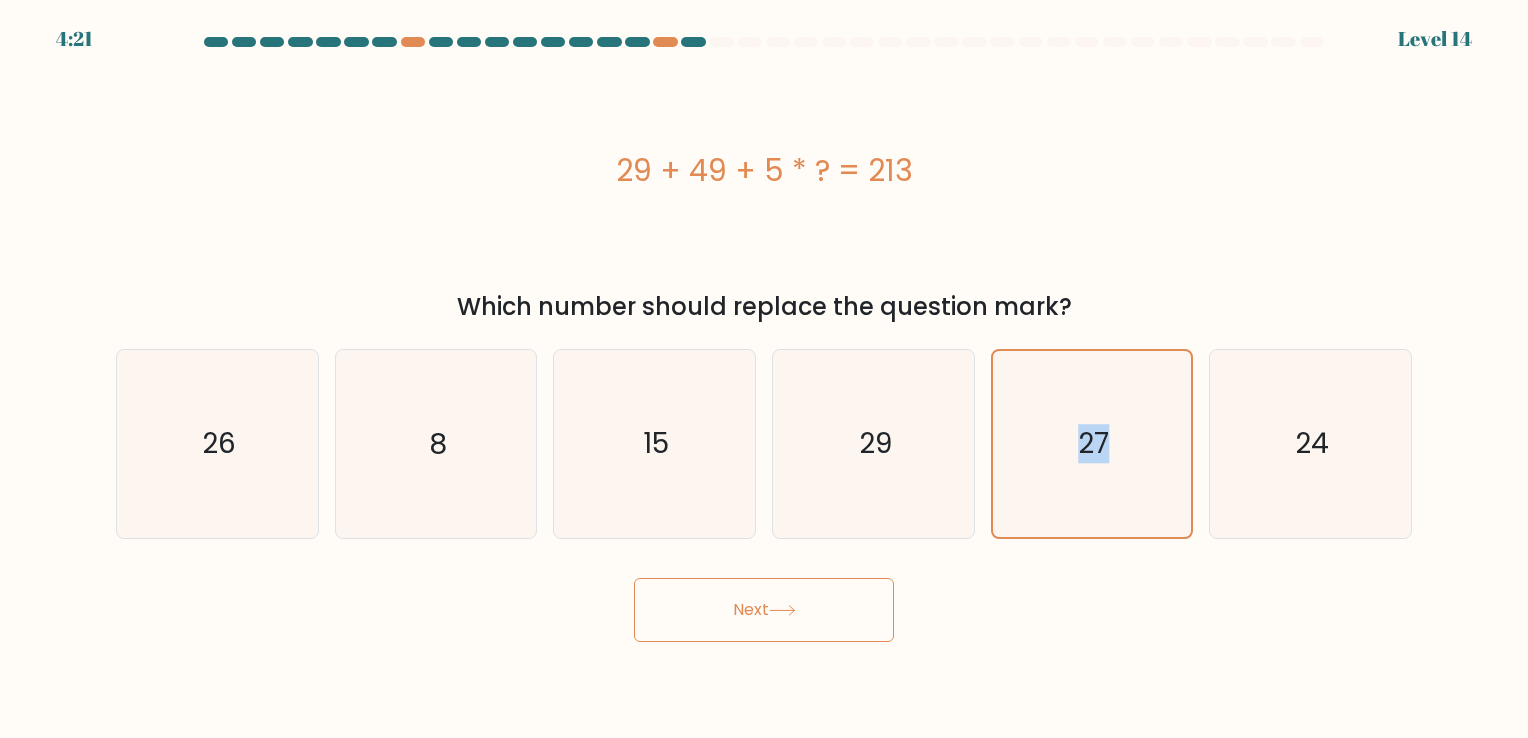drag, startPoint x: 797, startPoint y: 594, endPoint x: 813, endPoint y: 613, distance: 24.839485 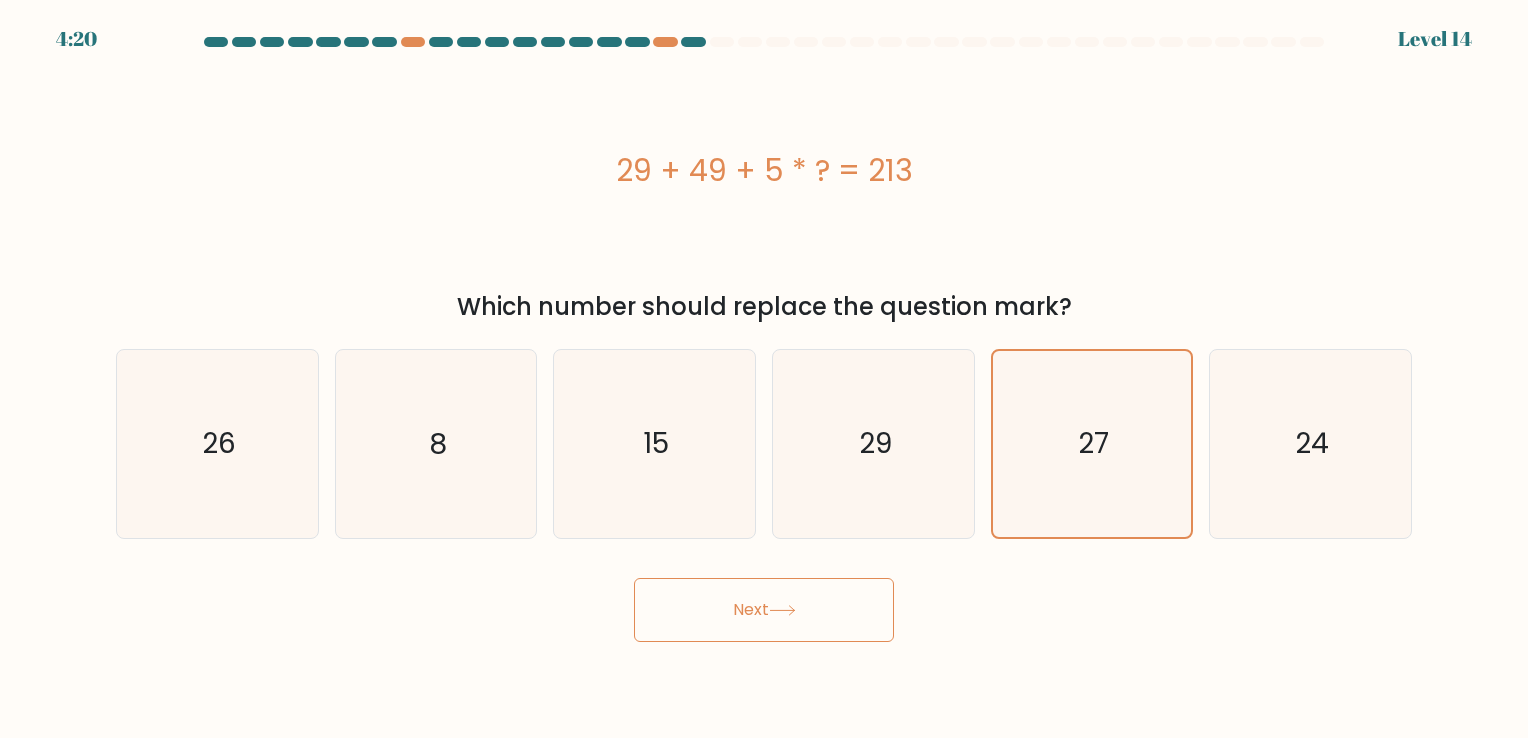 click on "29 + 49 + 5 * ? = 213" at bounding box center (764, 170) 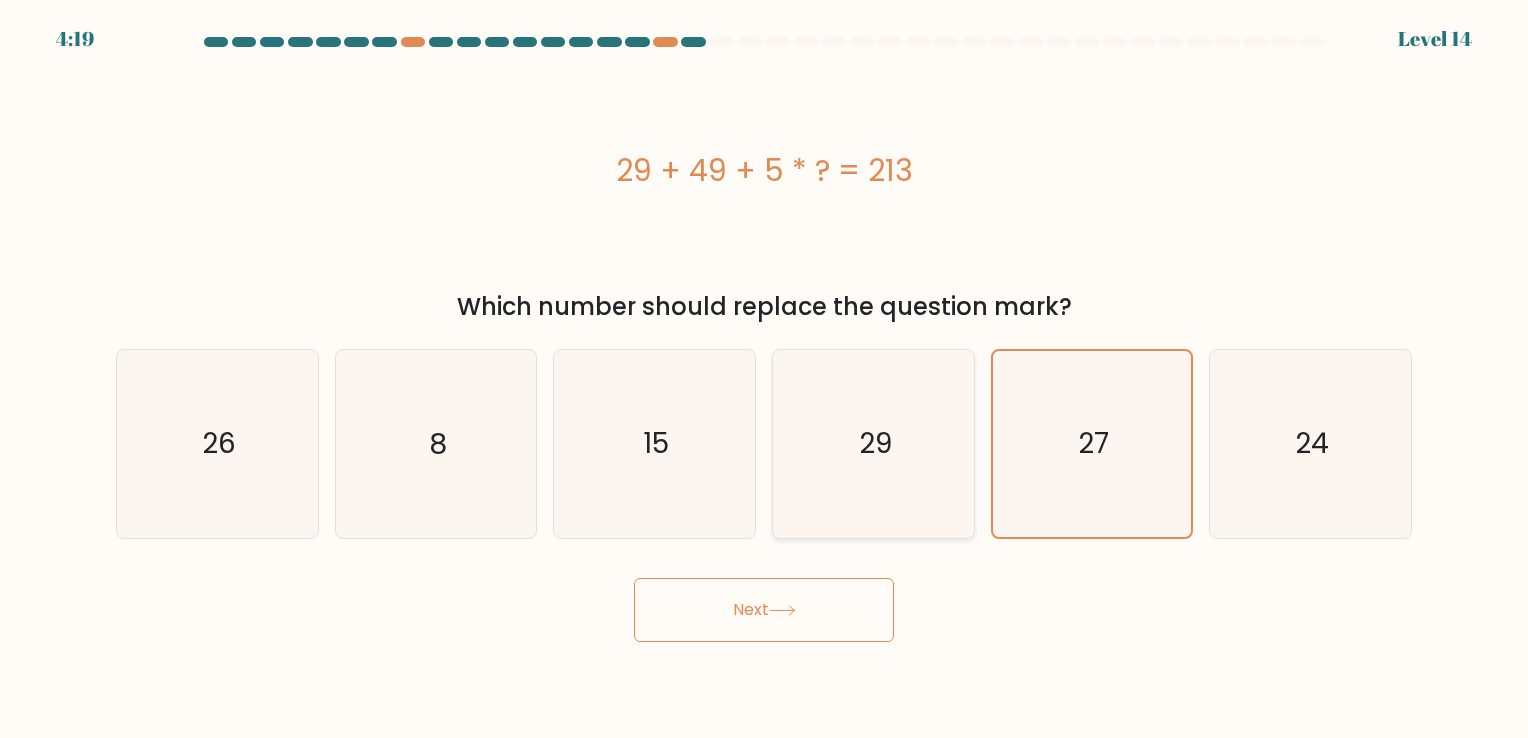 click on "29" 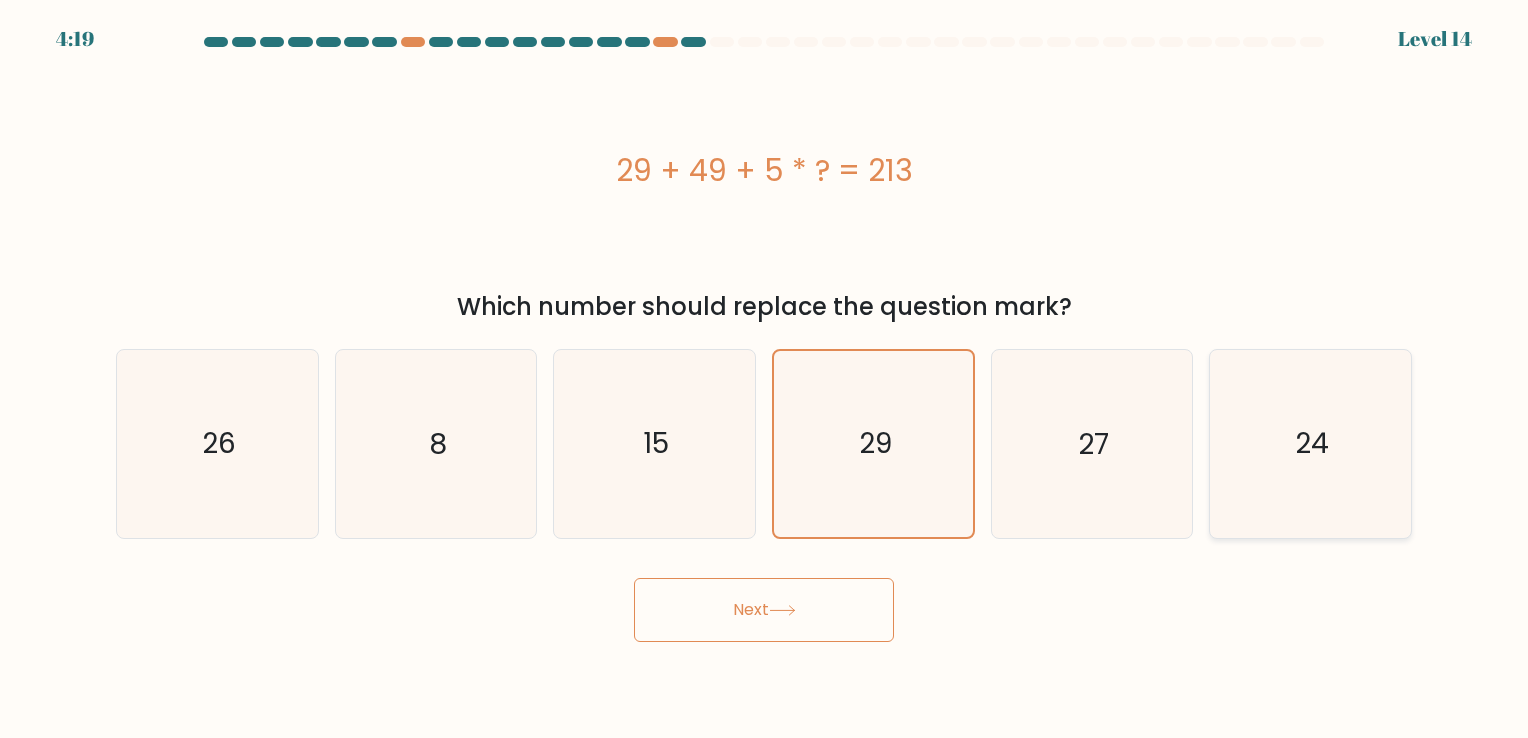 click on "24" 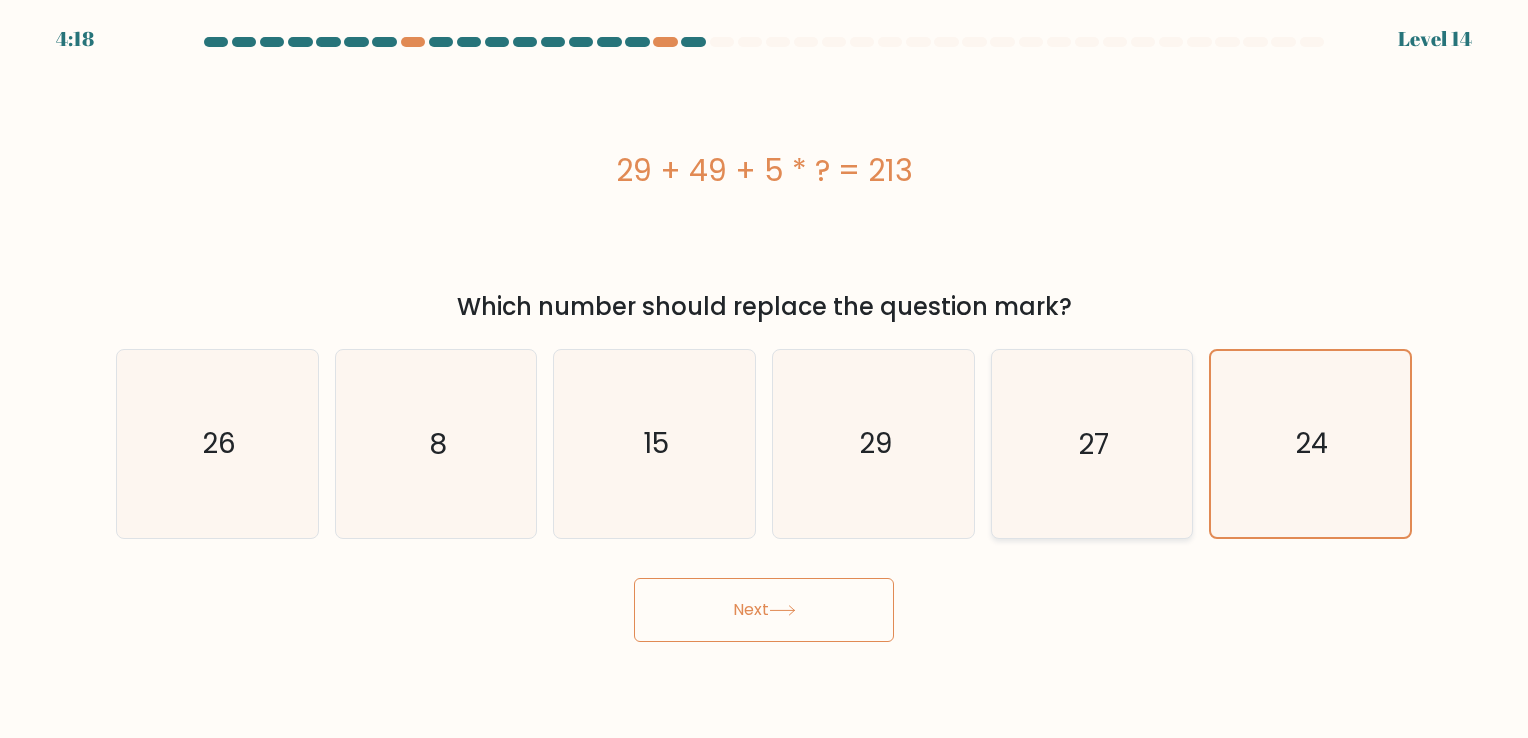 click on "27" at bounding box center [1092, 443] 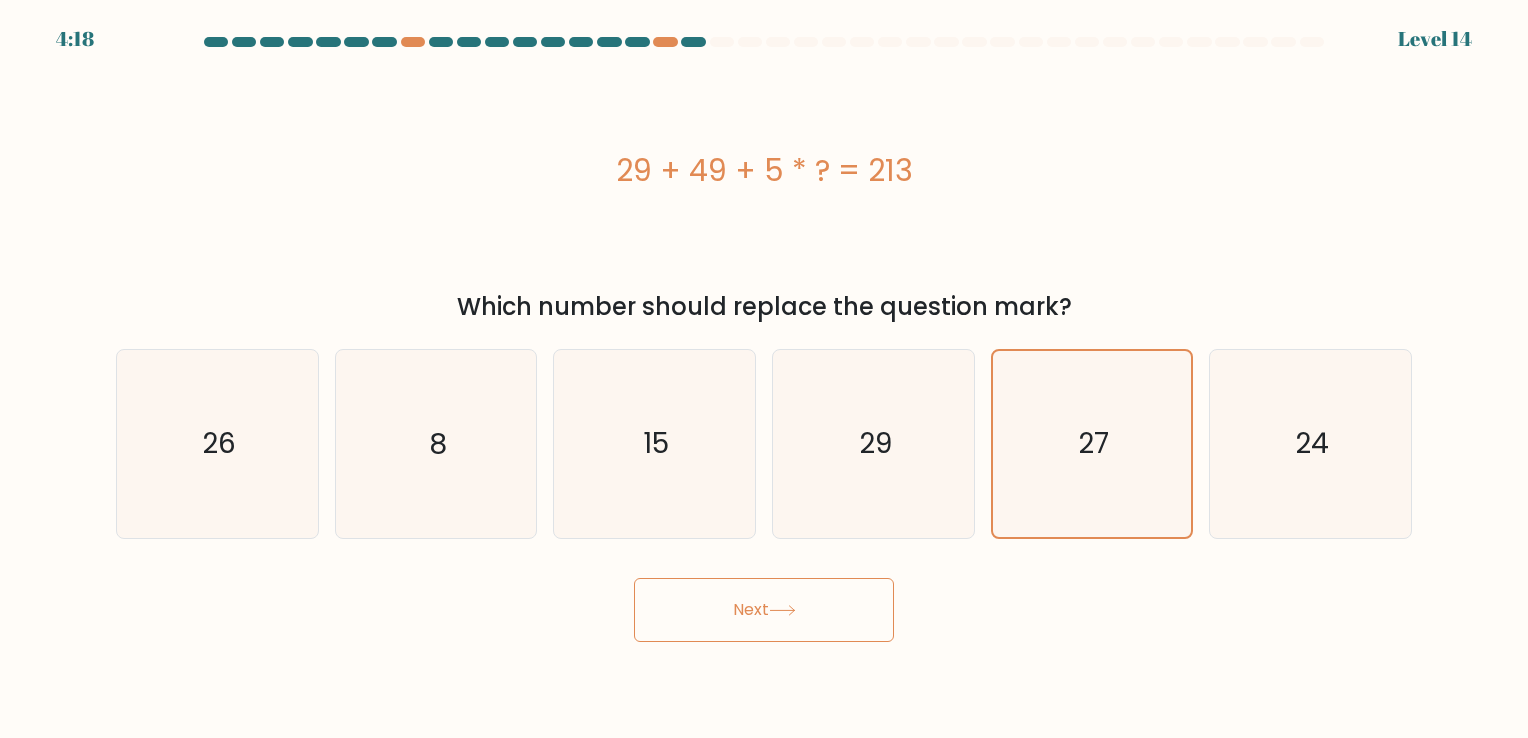 click on "Next" at bounding box center [764, 610] 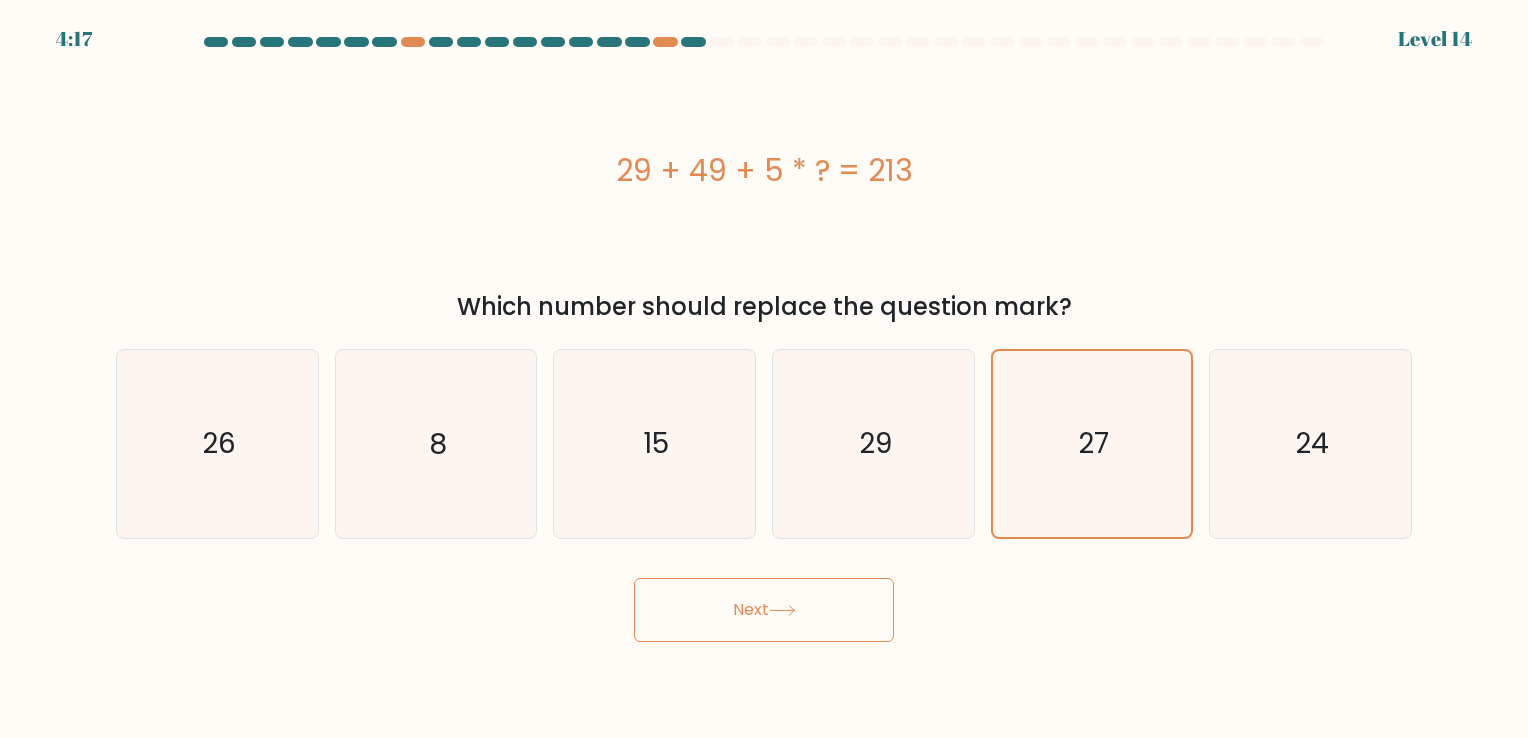 click on "Next" at bounding box center (764, 610) 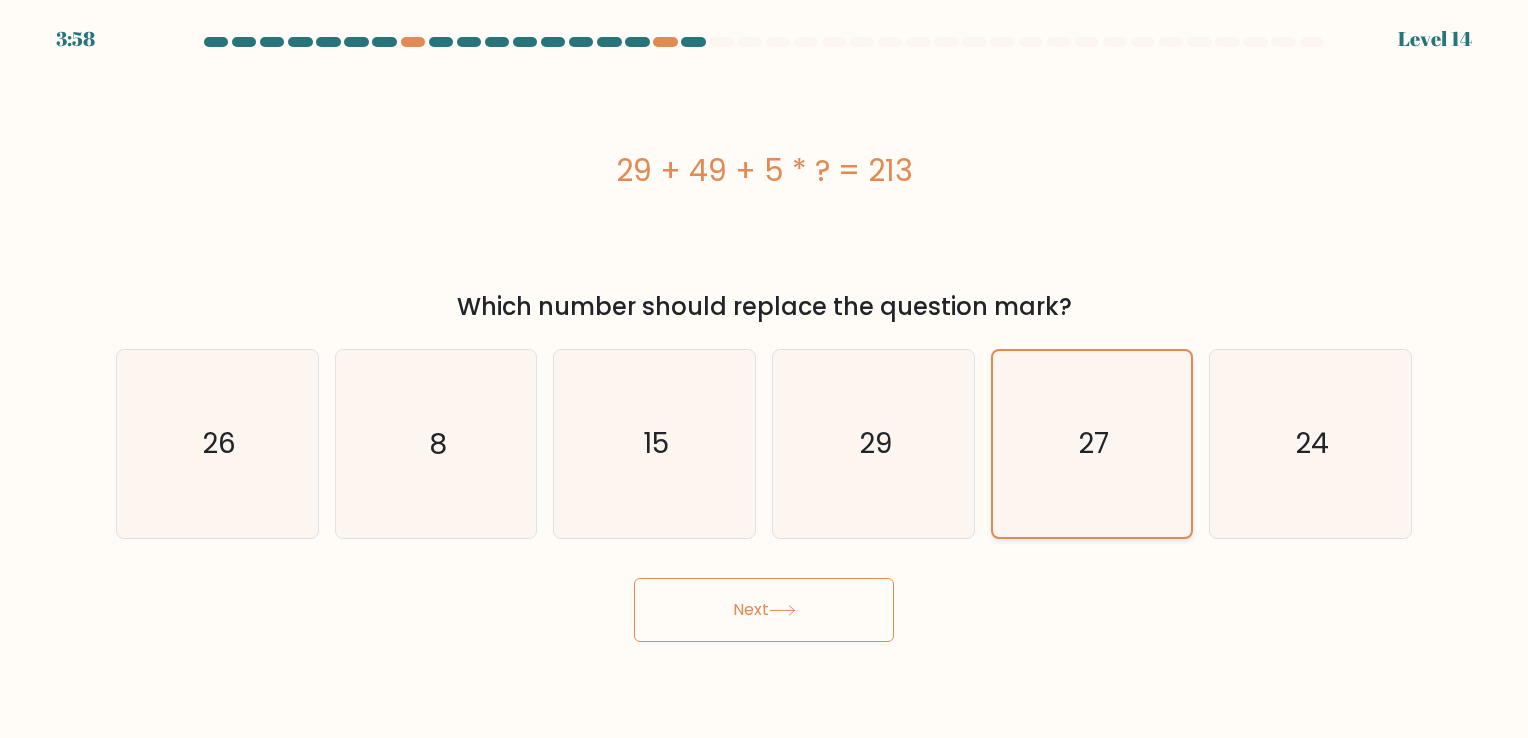 click on "27" 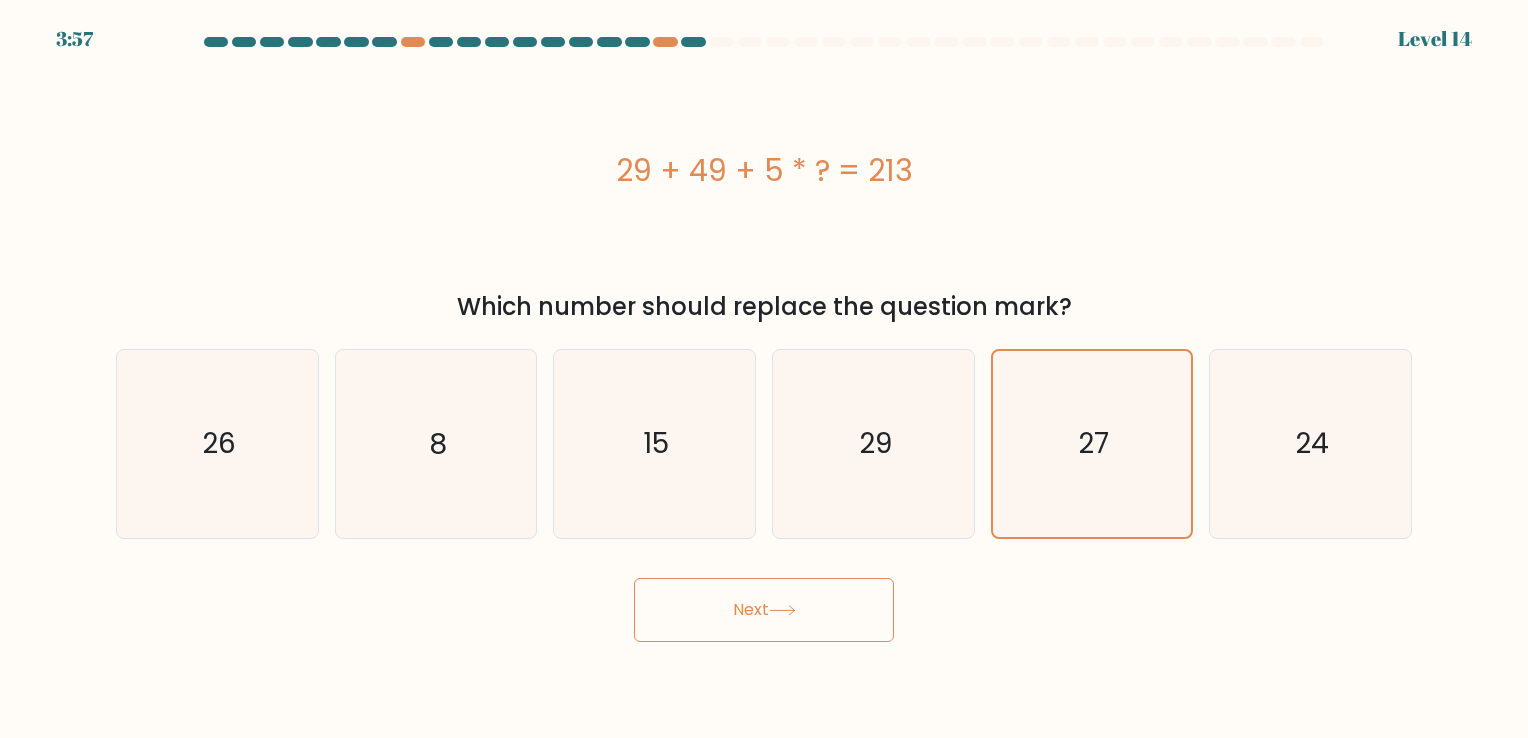 click on "Next" at bounding box center (764, 610) 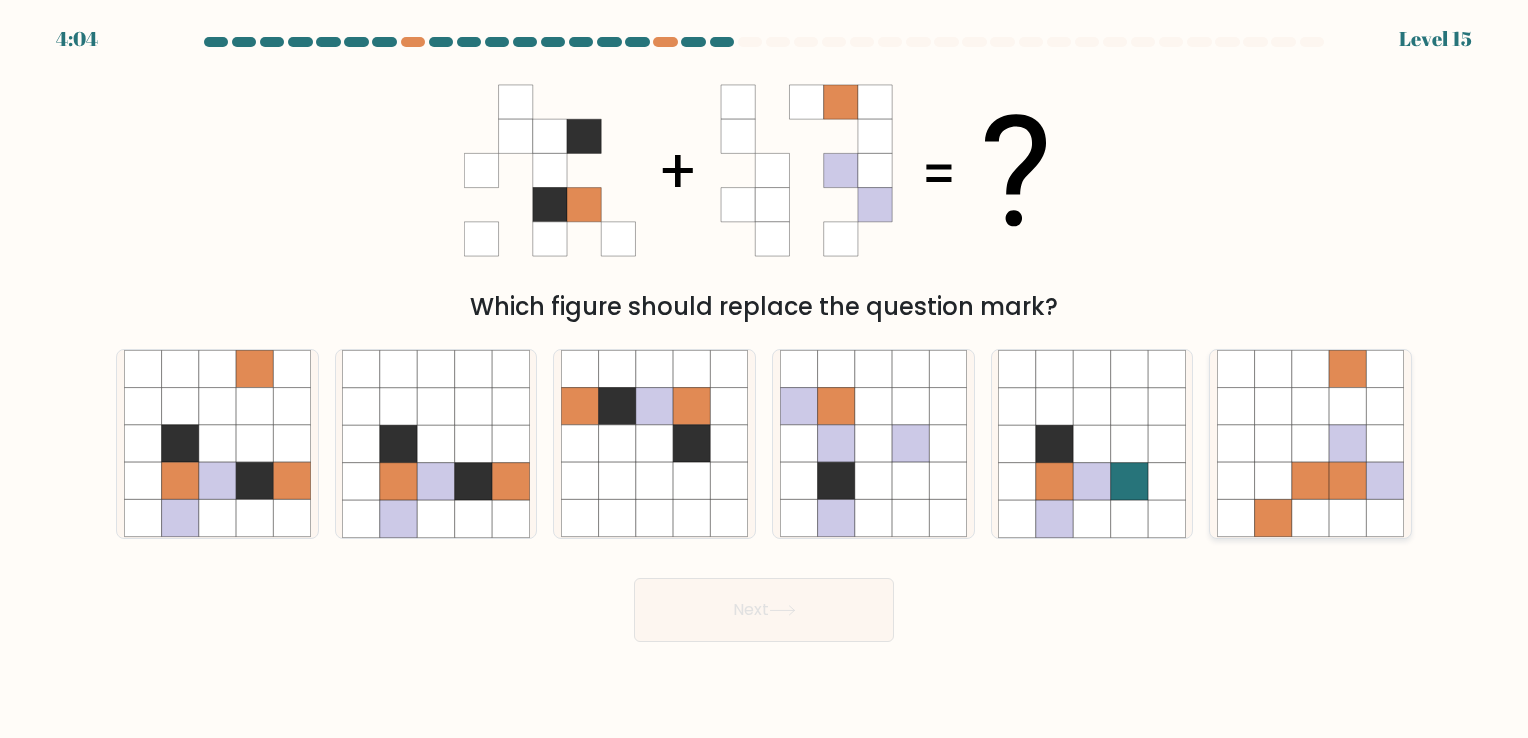 click 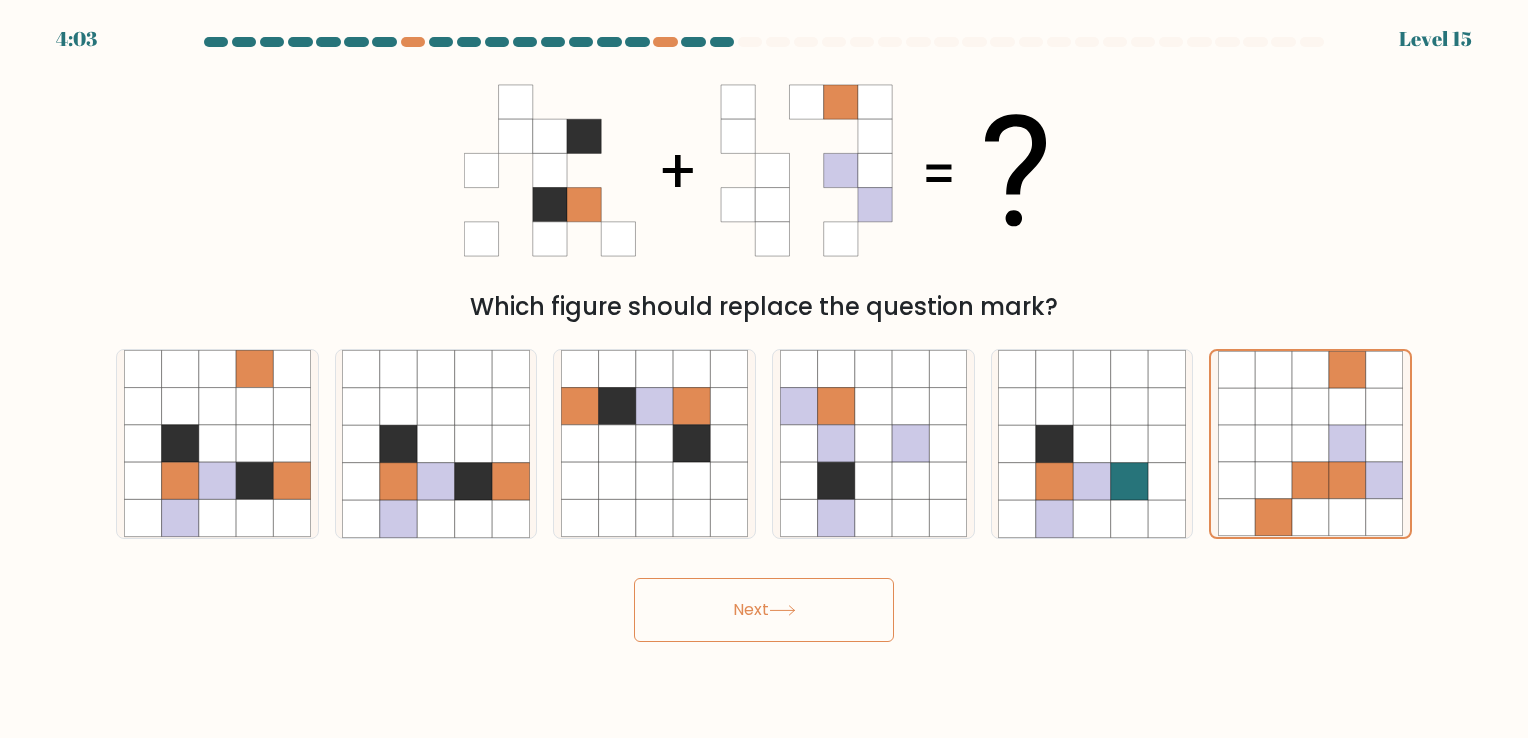 click on "Next" at bounding box center (764, 610) 